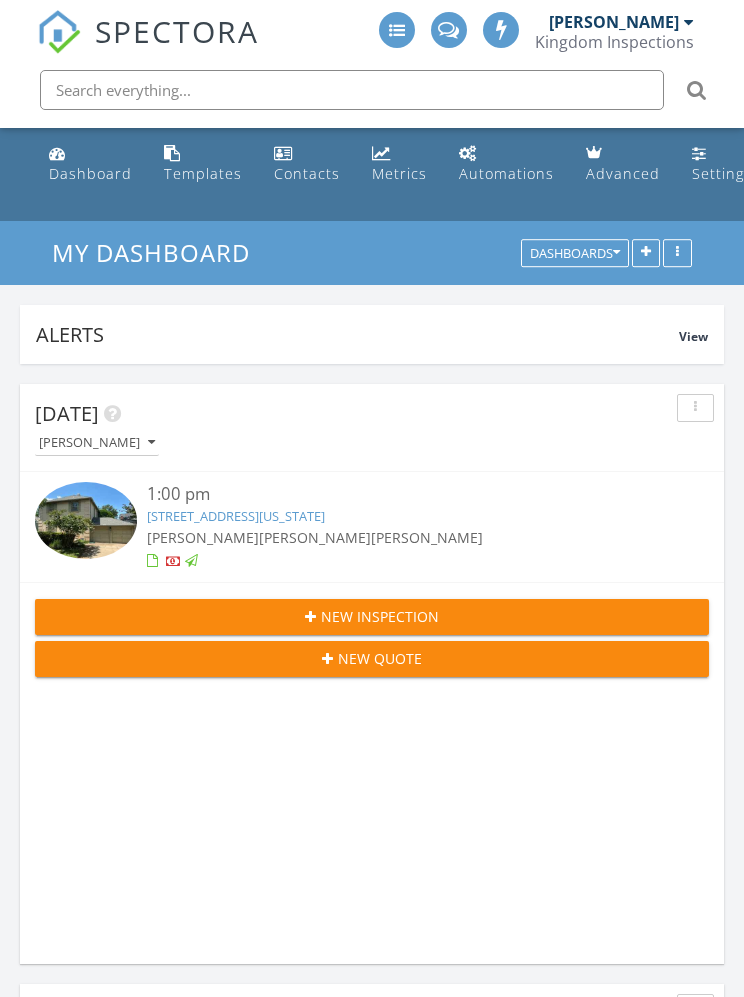 scroll, scrollTop: 137, scrollLeft: 0, axis: vertical 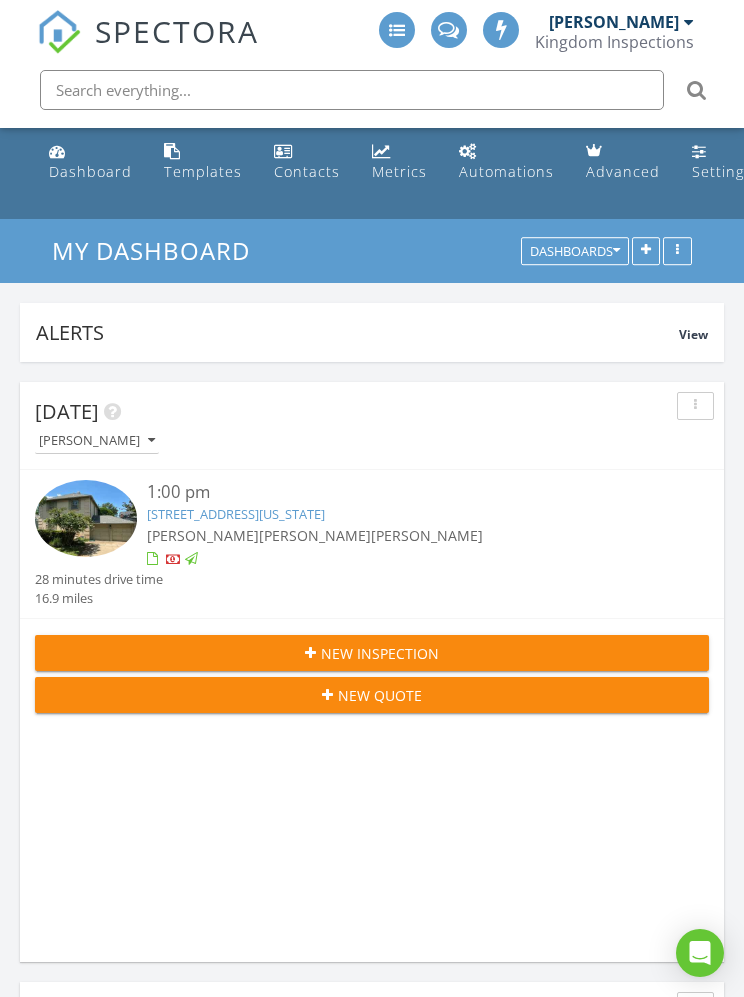 click on "Templates" at bounding box center (203, 162) 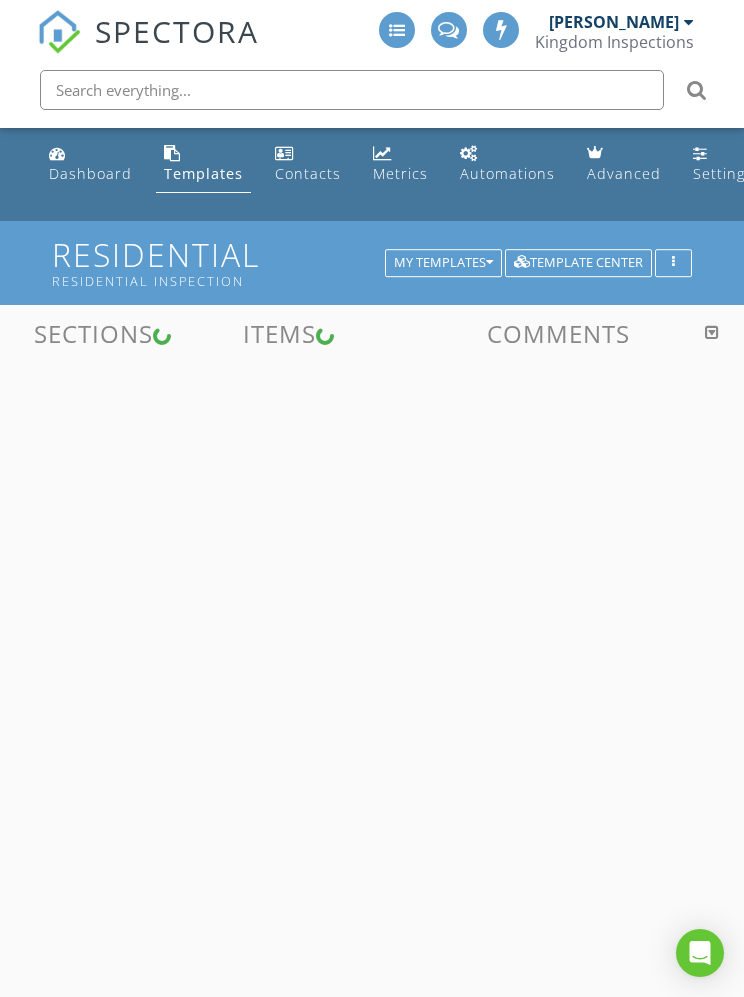 scroll, scrollTop: 0, scrollLeft: 0, axis: both 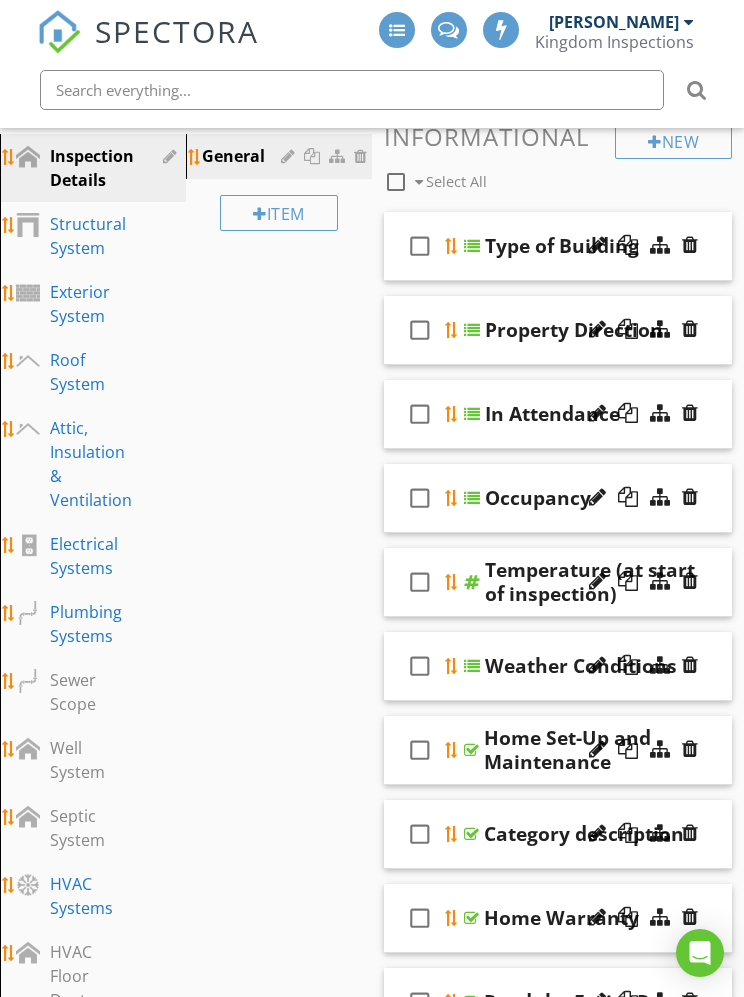 click on "Roof System" at bounding box center [77, 372] 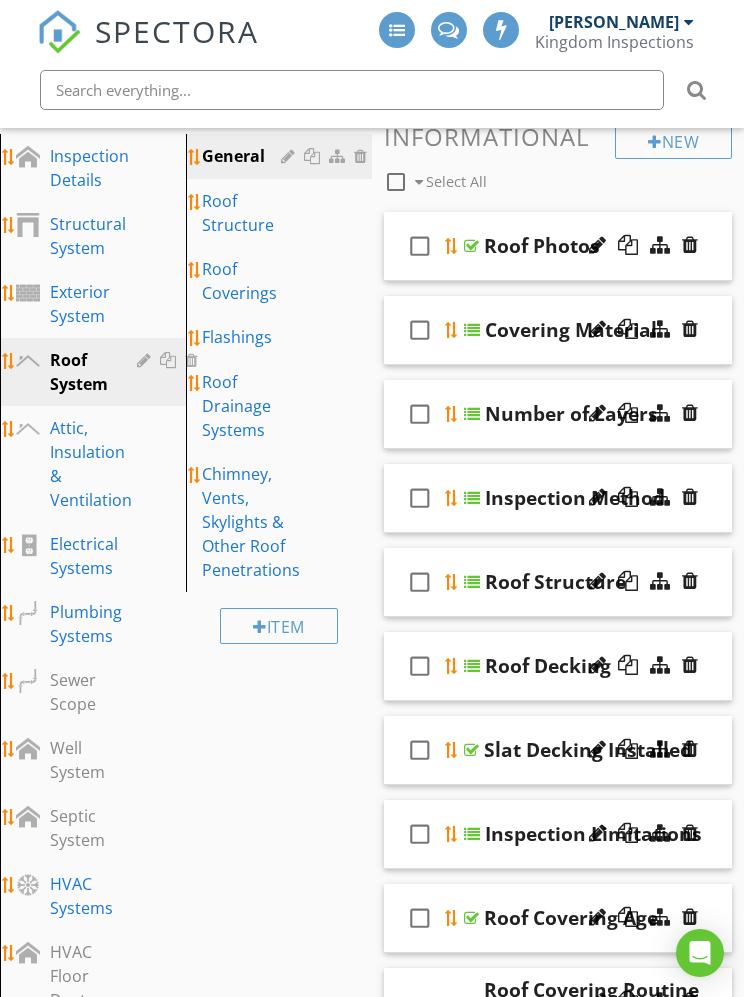 click on "Roof Coverings" at bounding box center [244, 281] 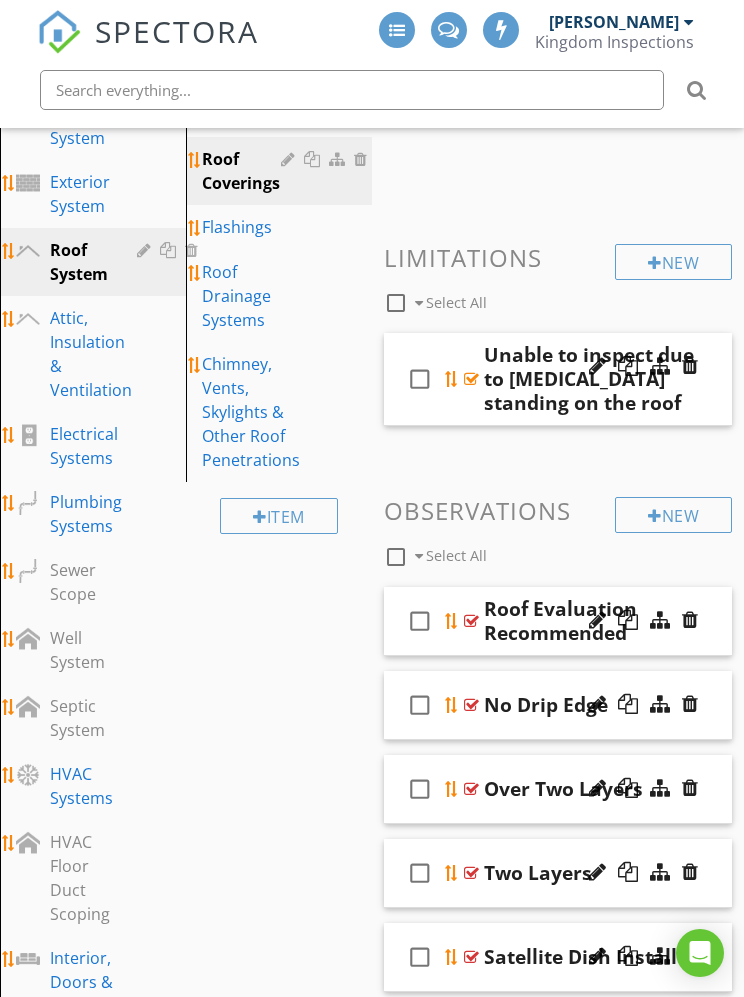 scroll, scrollTop: 325, scrollLeft: 0, axis: vertical 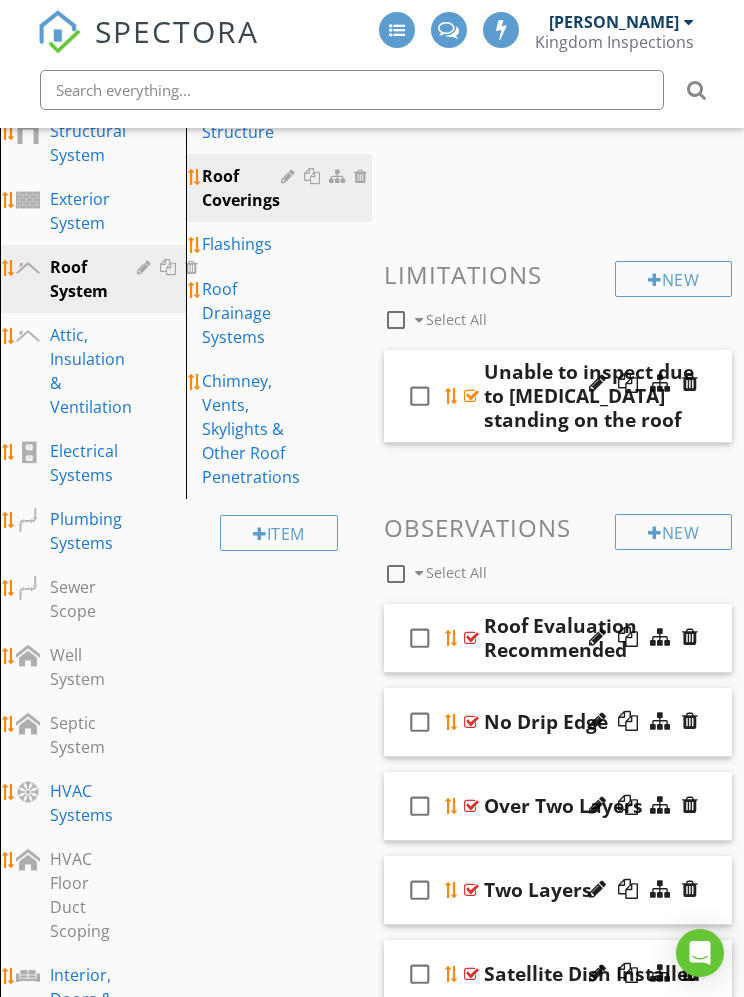 click on "Exterior System" at bounding box center (80, 211) 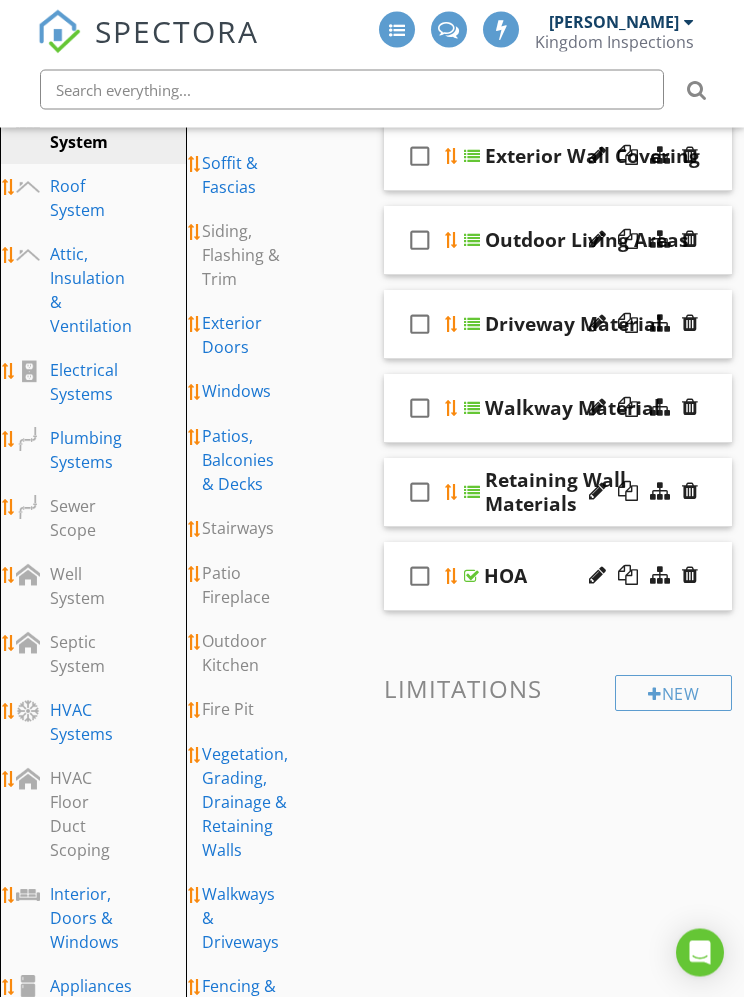scroll, scrollTop: 406, scrollLeft: 0, axis: vertical 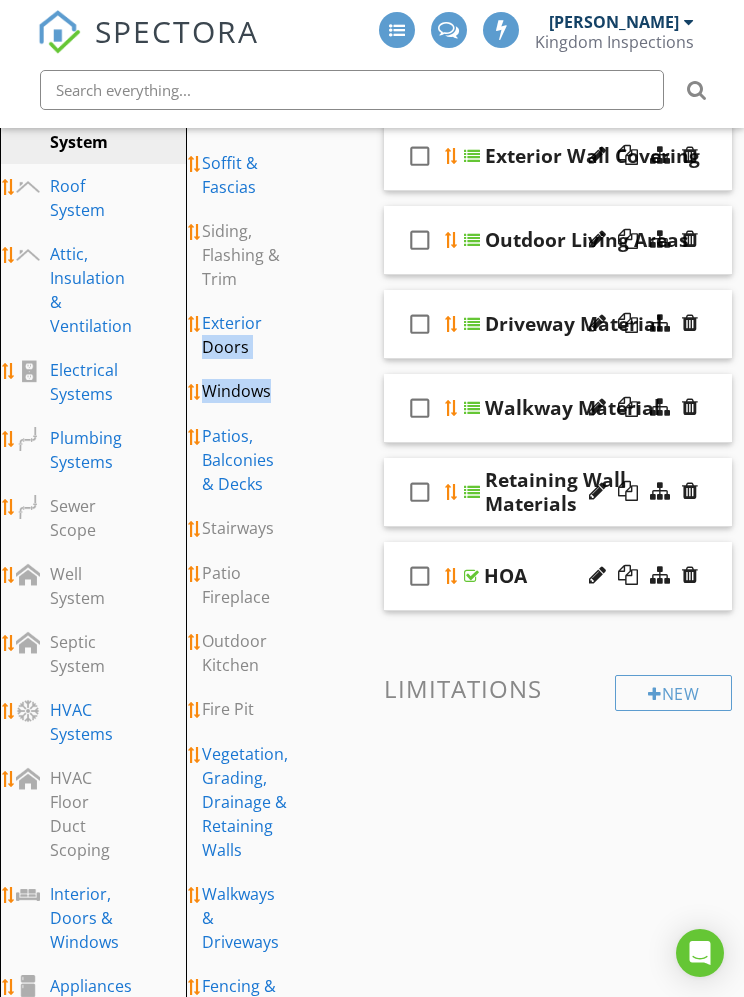 click on "Comments
New
Informational   check_box_outline_blank     Select All       check_box_outline_blank
Exterior Photos
check_box_outline_blank
Exterior Wall Covering
check_box_outline_blank
Outdoor Living Areas
check_box_outline_blank
Driveway Material
check_box_outline_blank
Walkway Material
check_box_outline_blank
Retaining Wall Materials
check_box_outline_blank
HOA
New
Limitations" at bounding box center (558, 398) 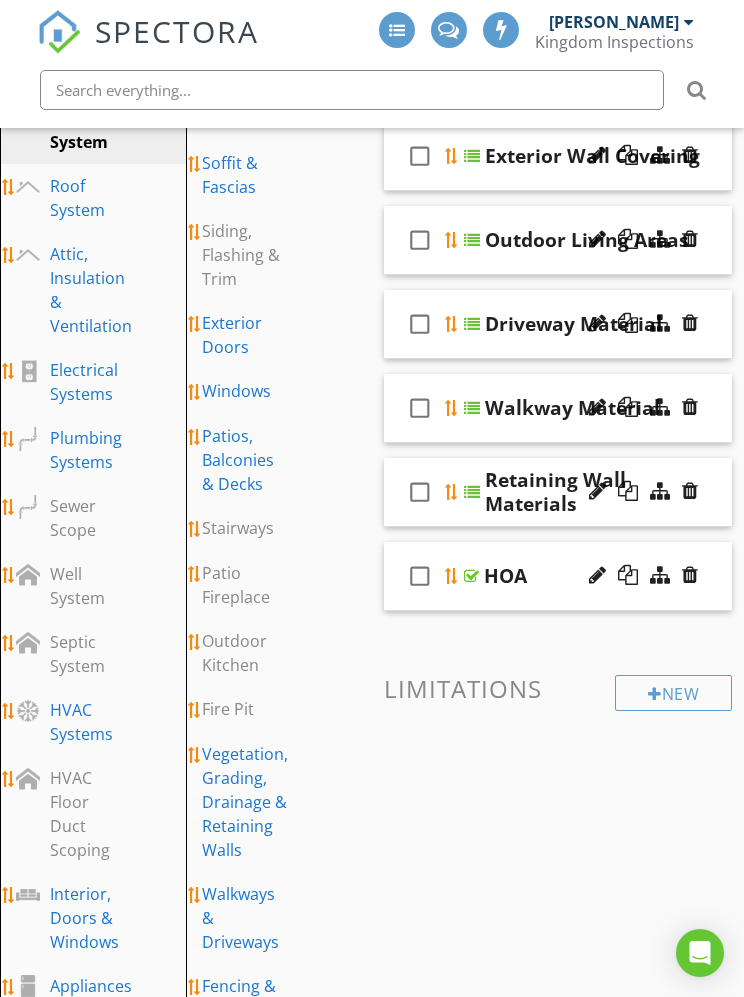 click on "Exterior Doors" at bounding box center (244, 335) 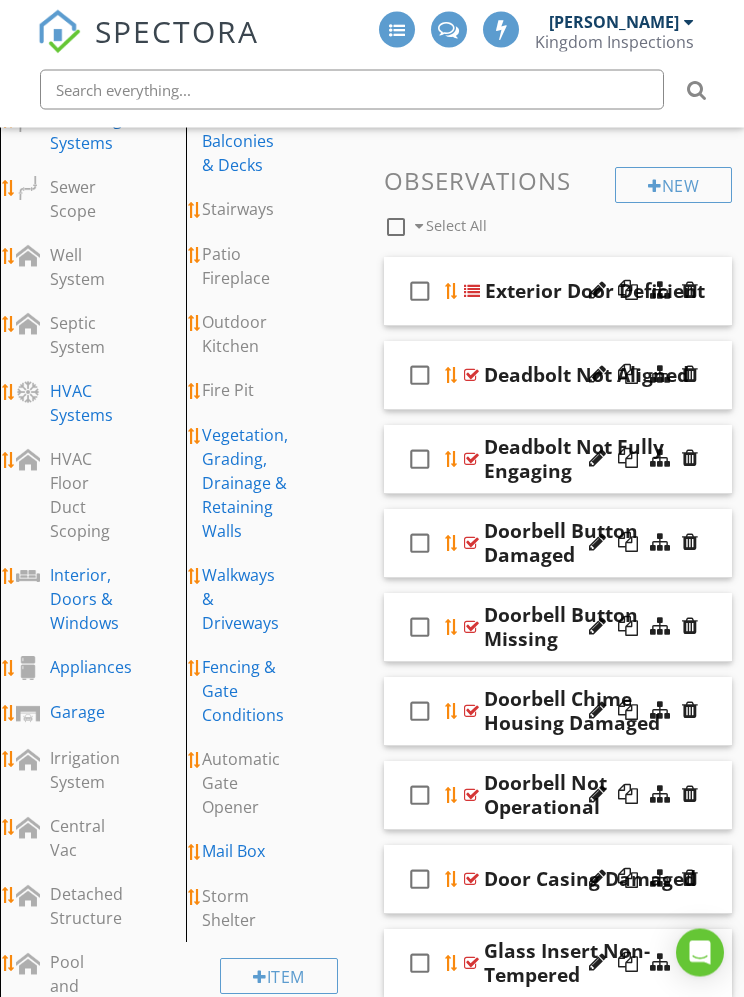 scroll, scrollTop: 725, scrollLeft: 0, axis: vertical 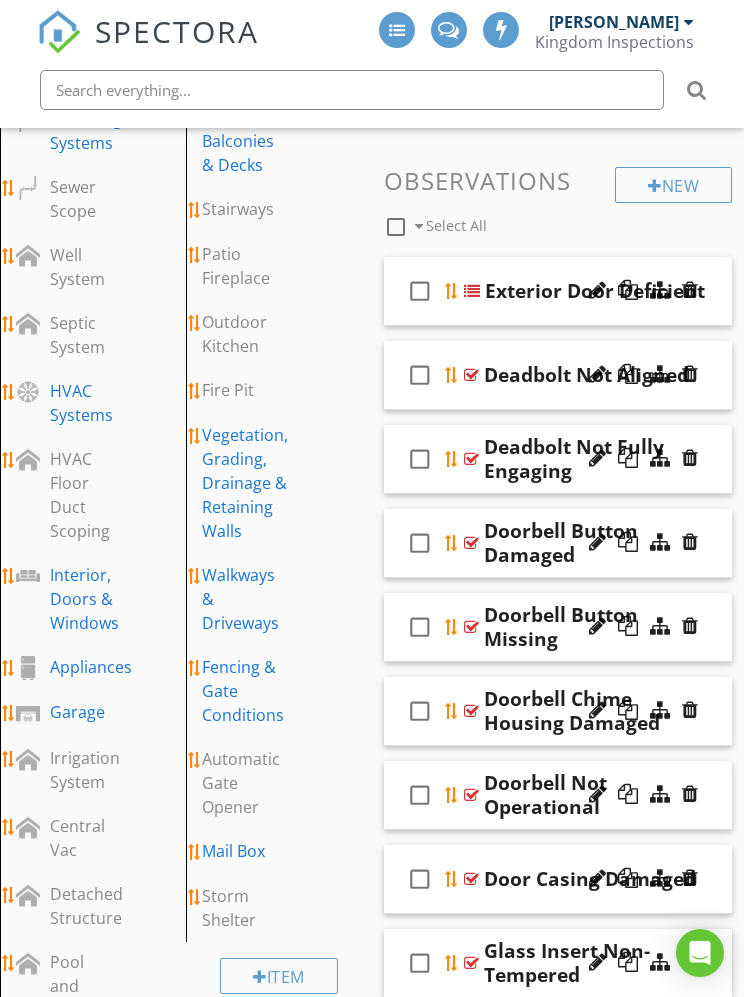 click at bounding box center (690, 290) 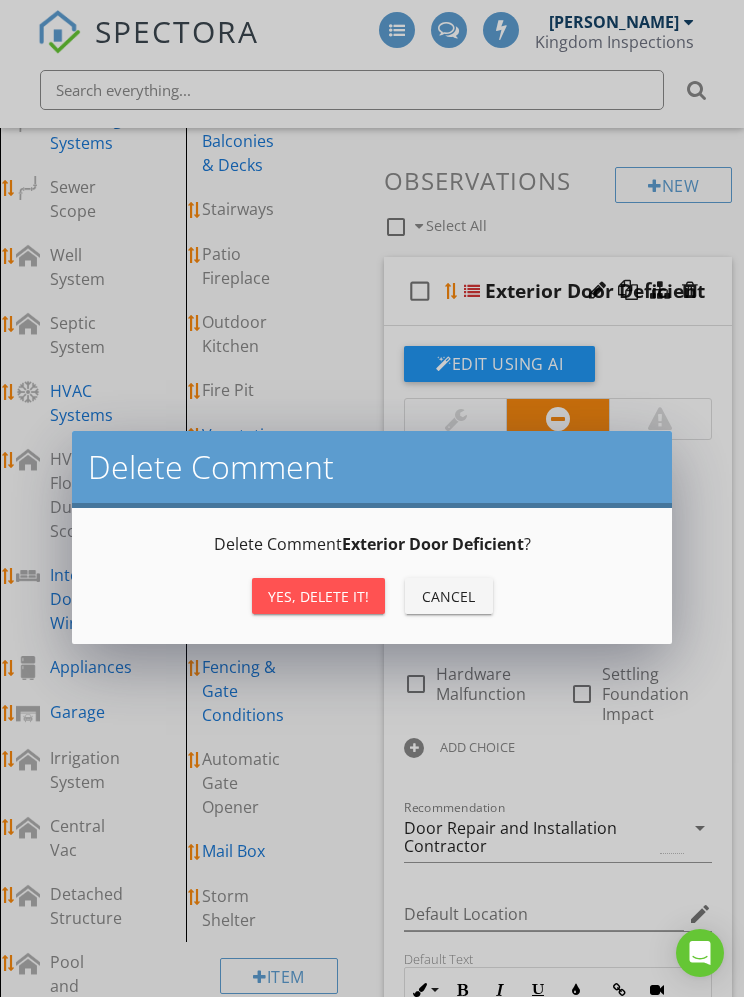 click on "Yes, Delete it!" at bounding box center [318, 596] 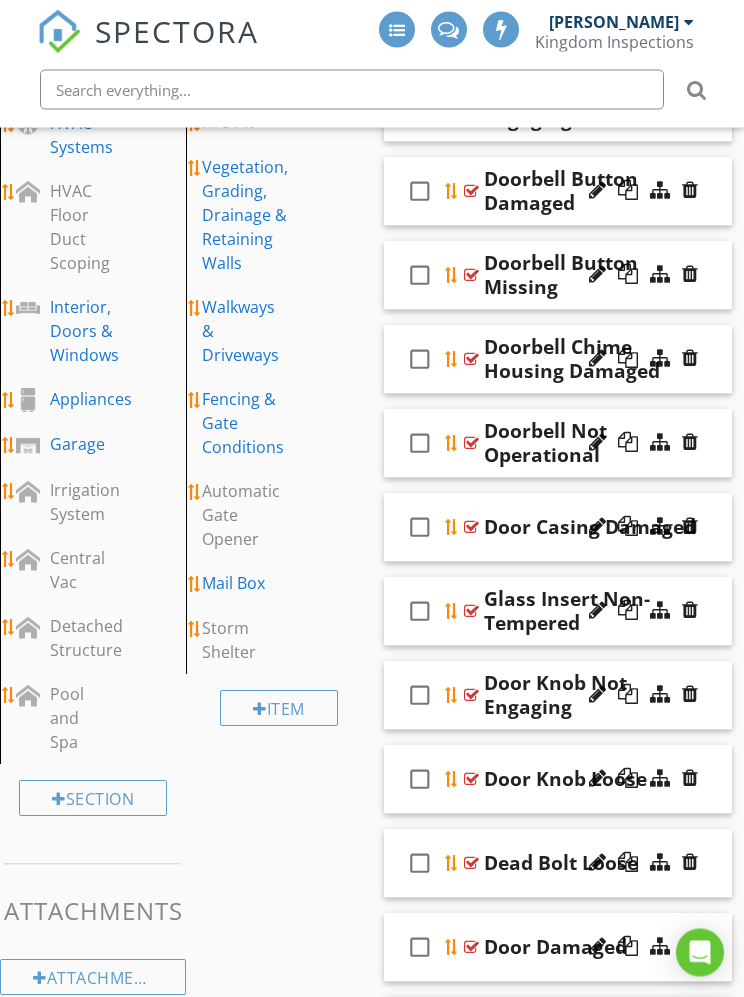 scroll, scrollTop: 992, scrollLeft: 0, axis: vertical 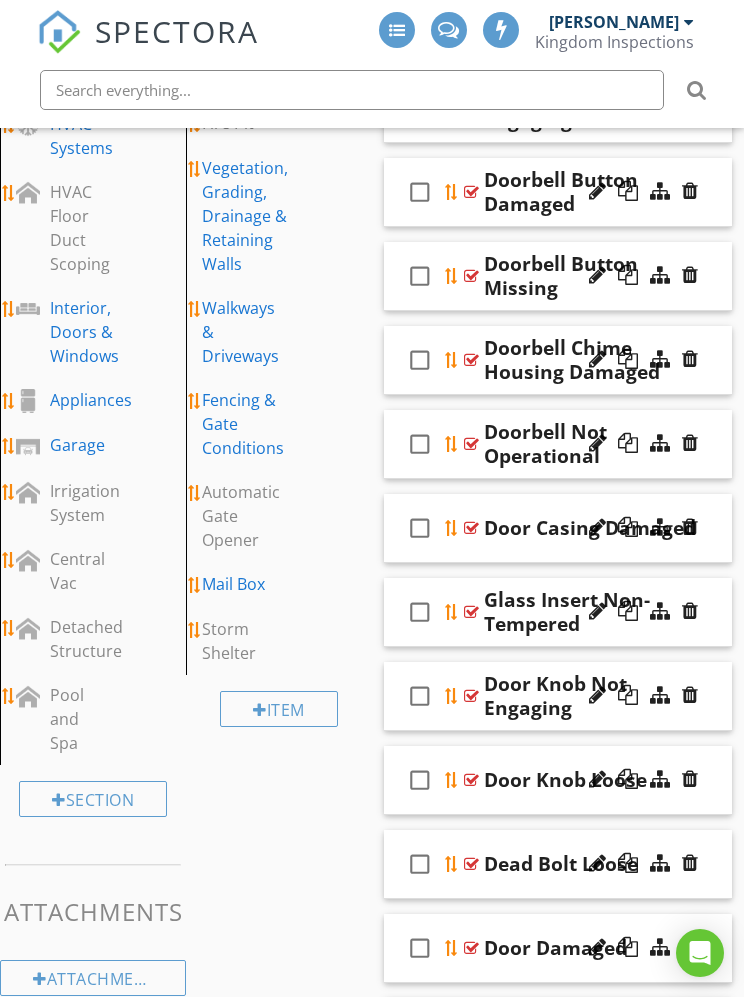 type 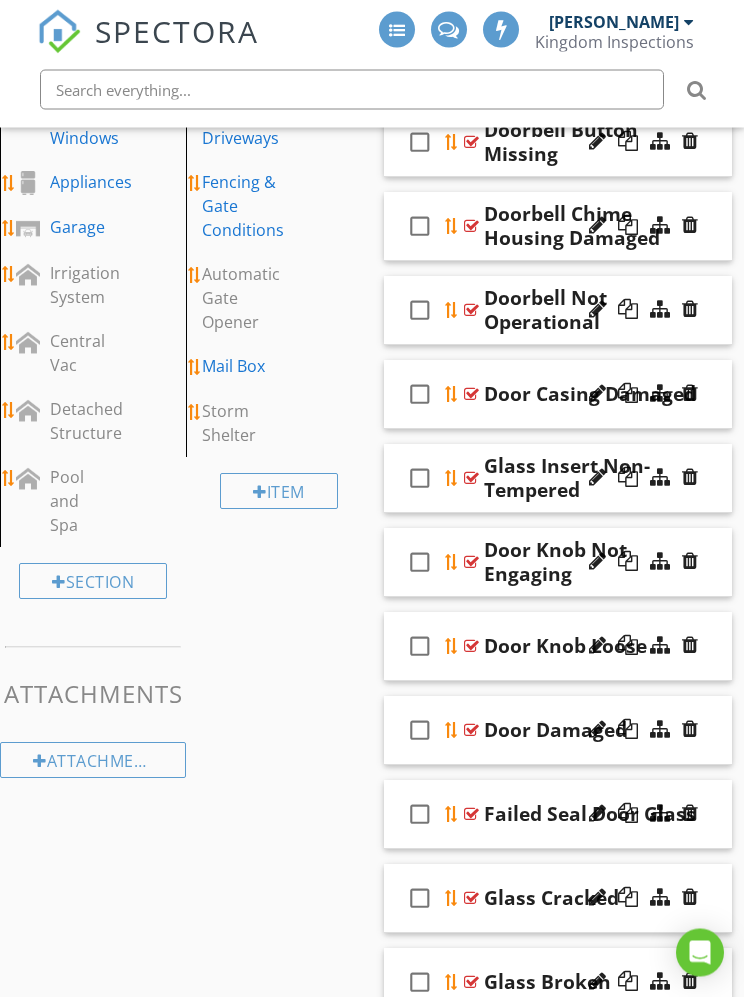 scroll, scrollTop: 1210, scrollLeft: 0, axis: vertical 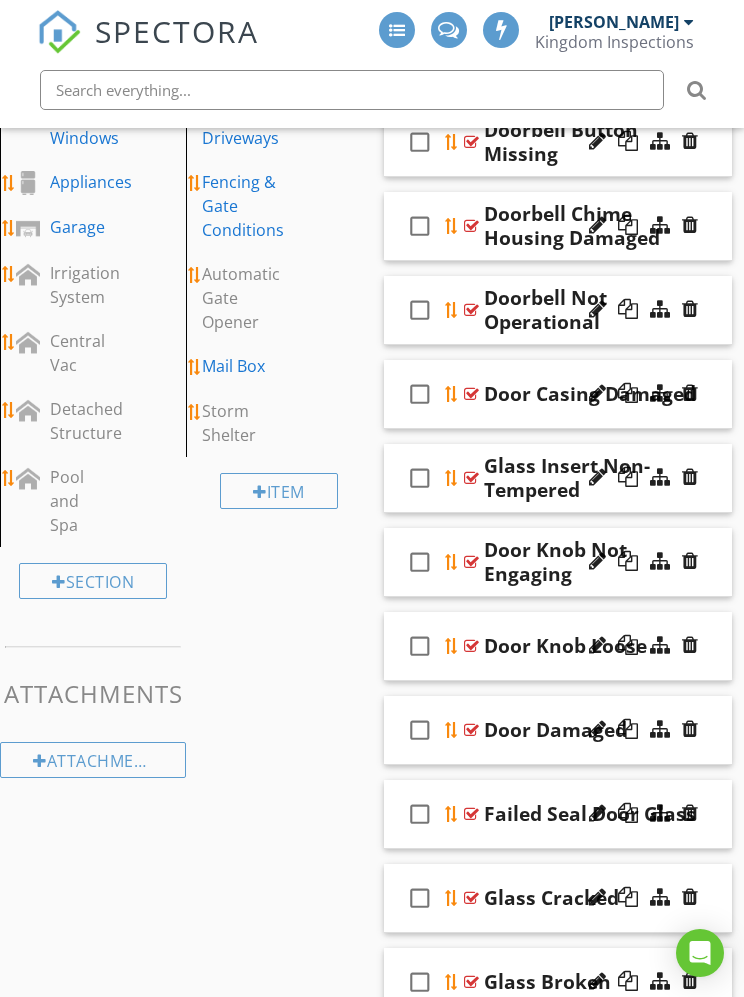 click on "check_box_outline_blank
Door Knob Not Engaging" at bounding box center [558, 562] 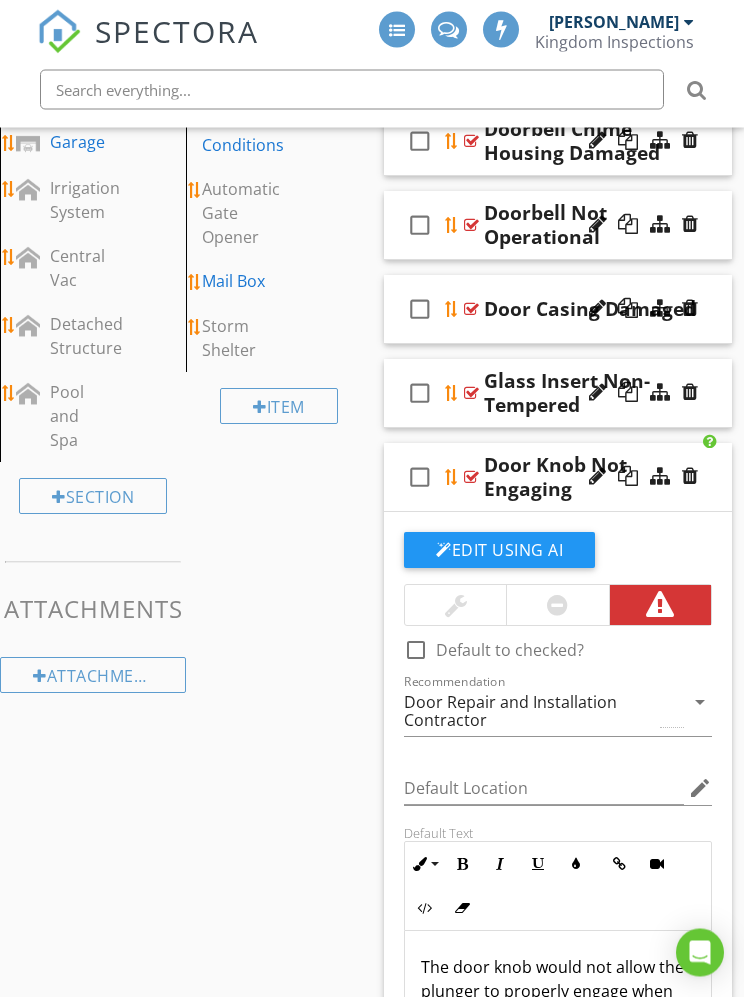 scroll, scrollTop: 1295, scrollLeft: 0, axis: vertical 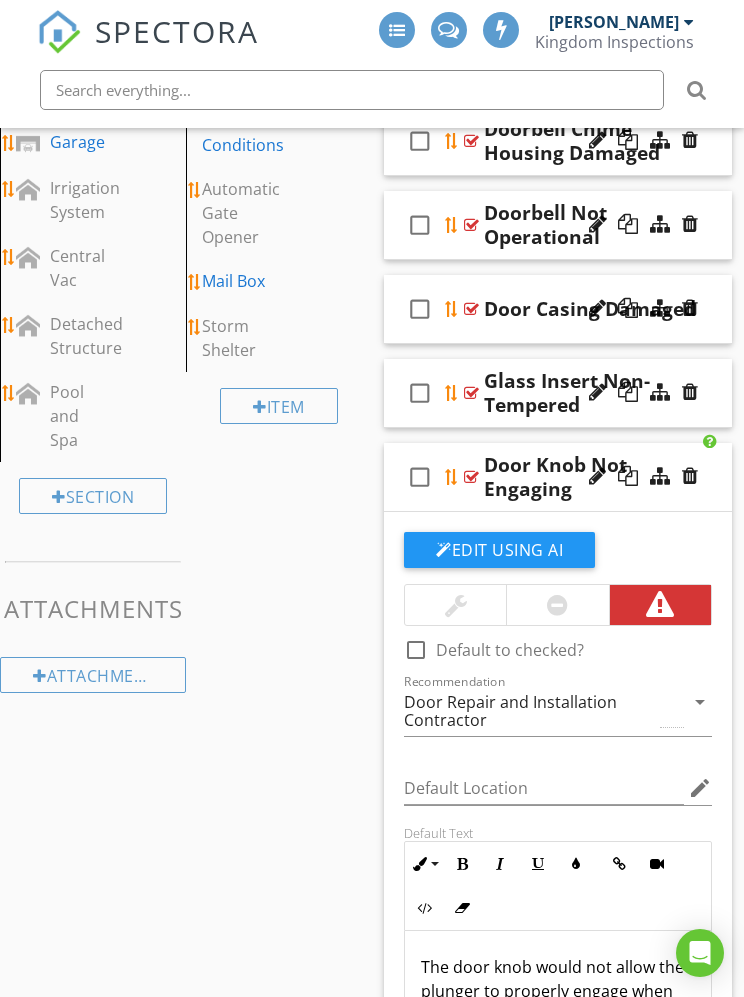 click on "check_box_outline_blank
Door Knob Not Engaging" at bounding box center (558, 477) 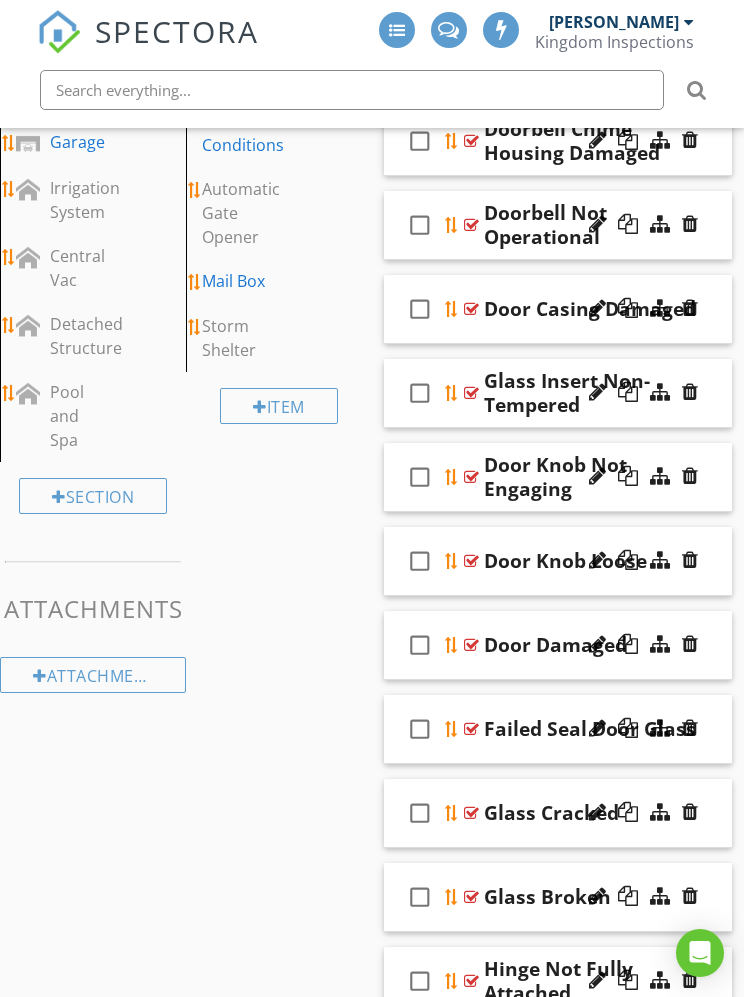 click at bounding box center [597, 476] 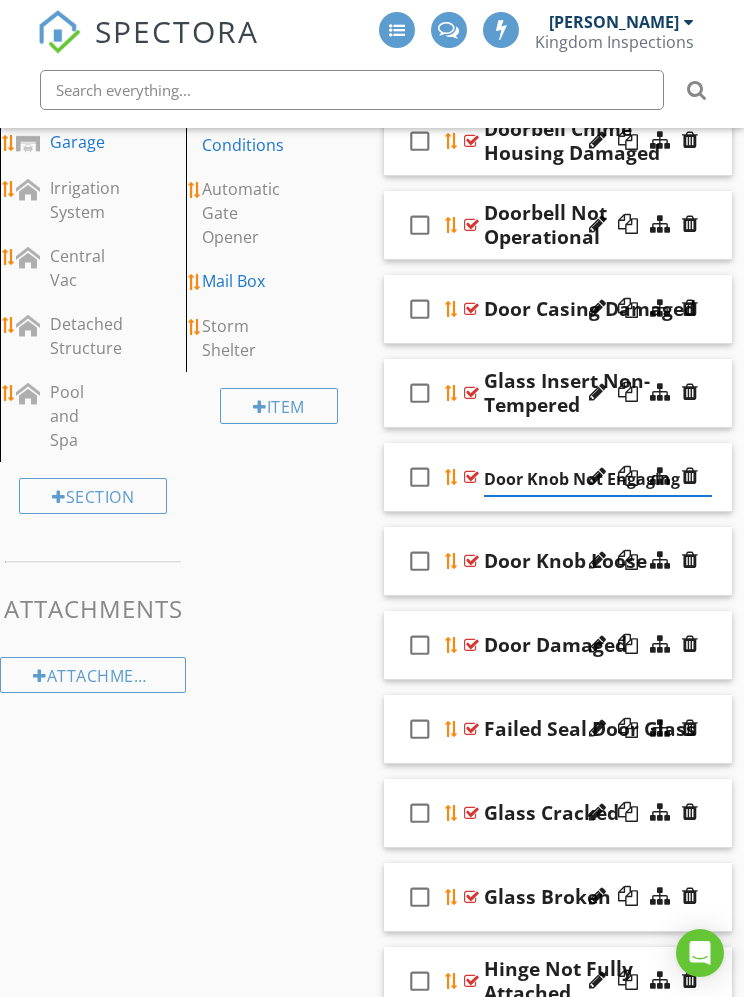 click on "Door Knob Not Engaging" at bounding box center [598, 479] 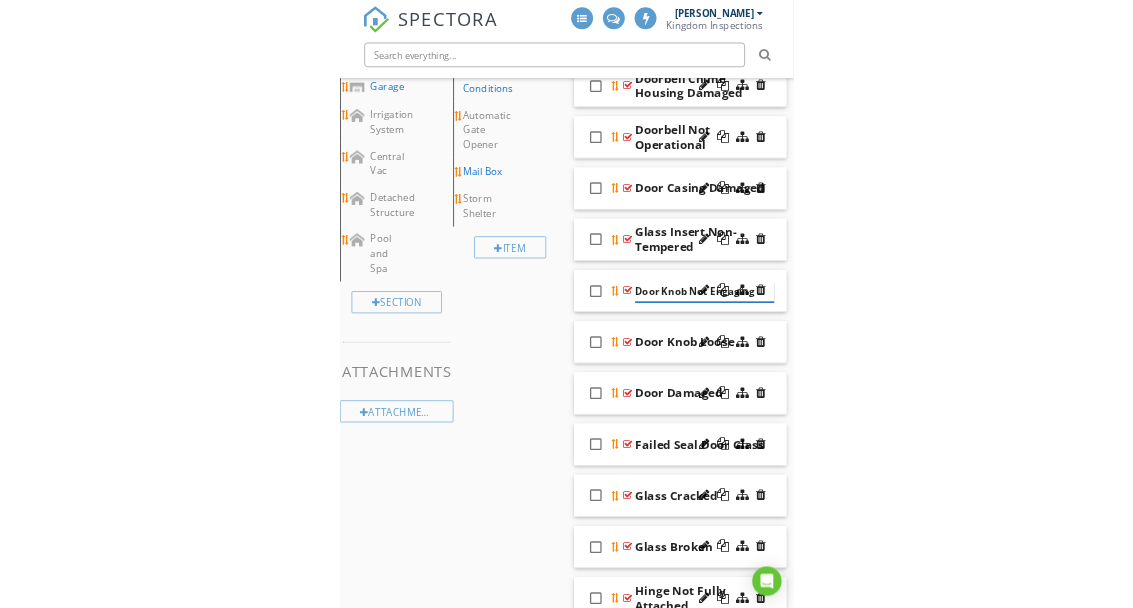 scroll, scrollTop: 1294, scrollLeft: 0, axis: vertical 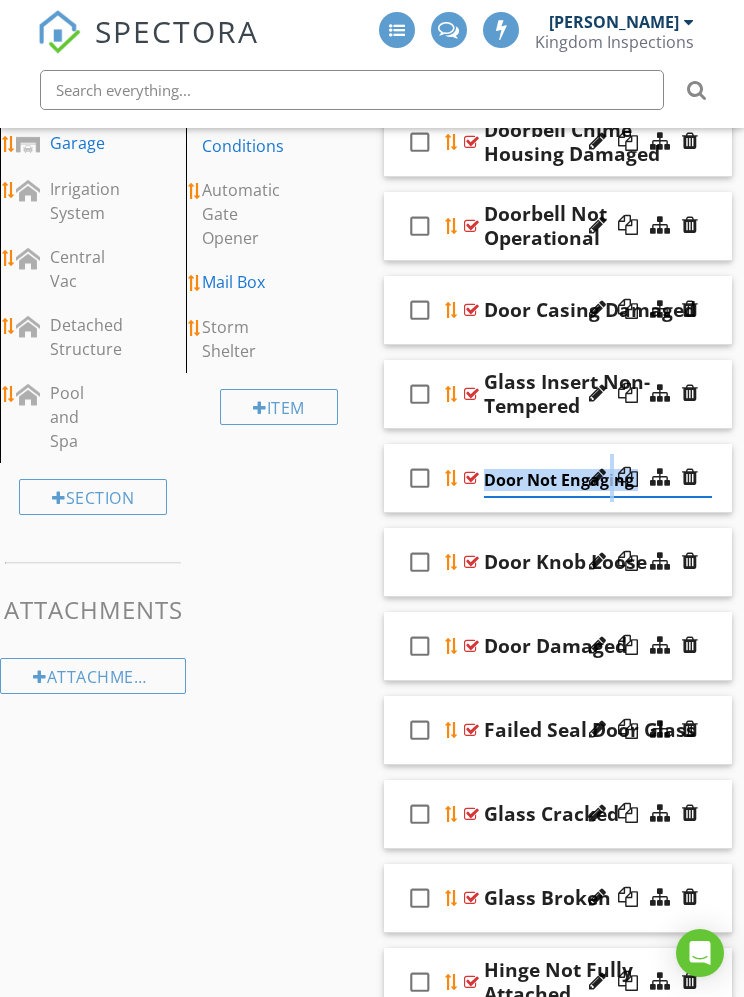 click on "Door Not Engaging" at bounding box center (598, 480) 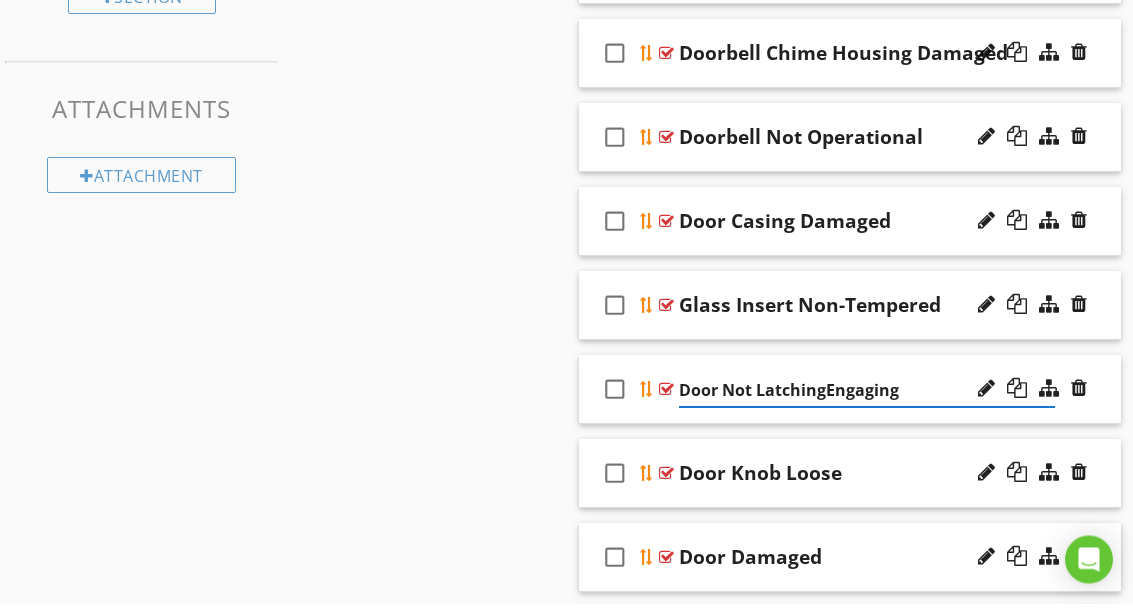 scroll, scrollTop: 1291, scrollLeft: 0, axis: vertical 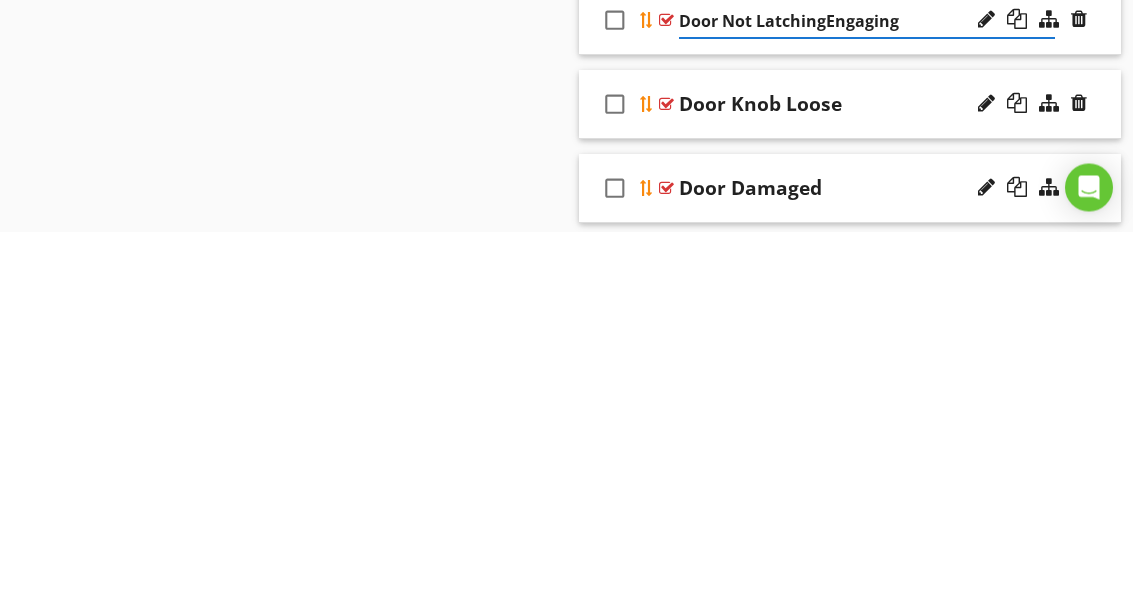 click on "Door Not LatchingEngaging" at bounding box center [867, 398] 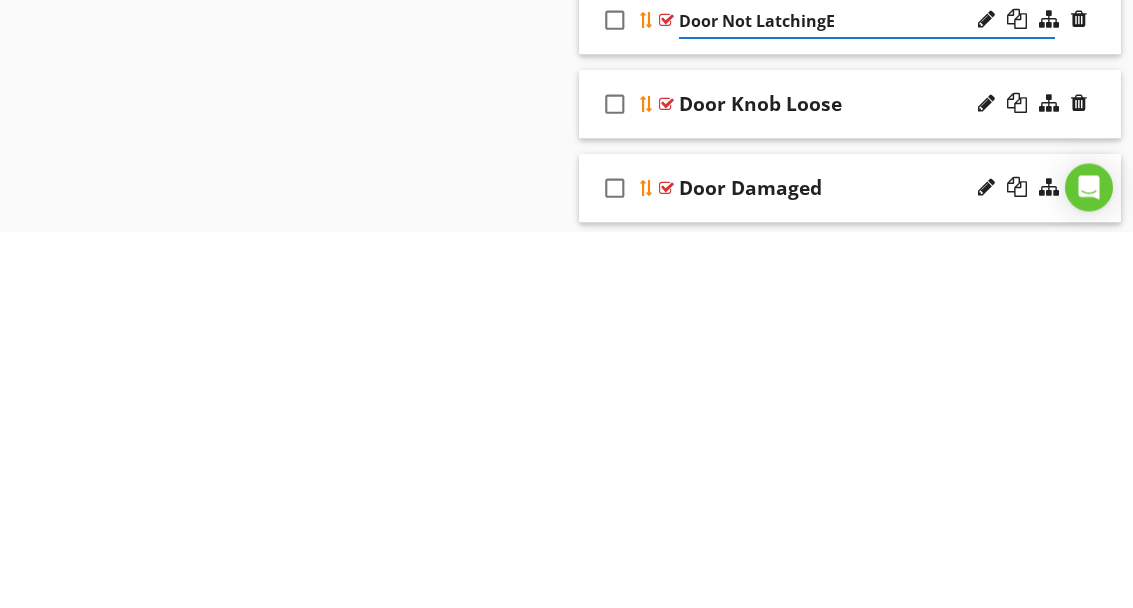 type on "Door Not Latching" 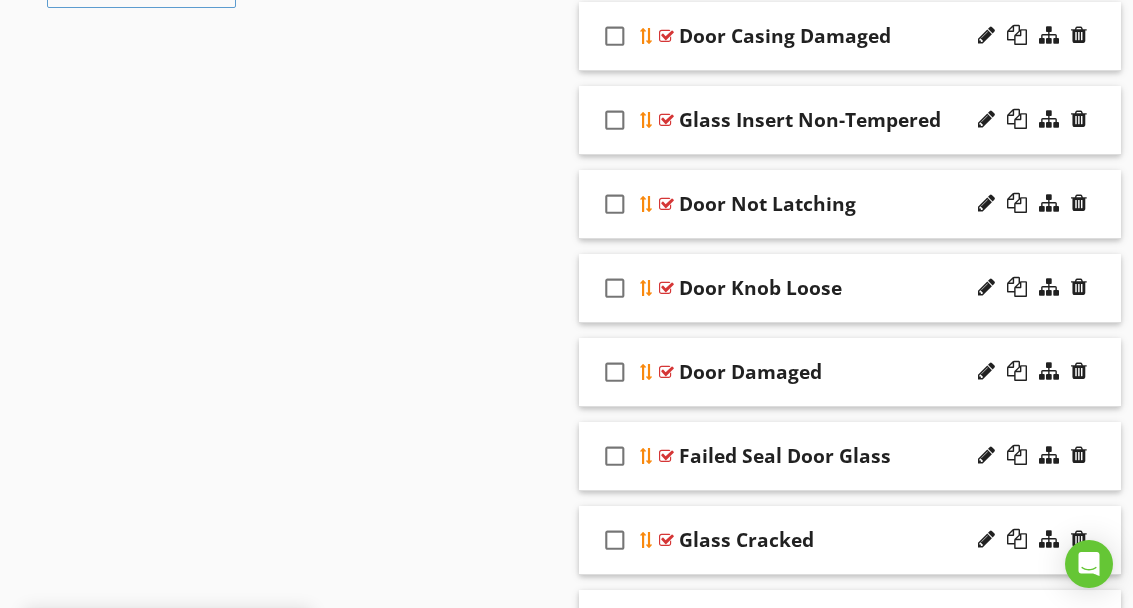 scroll, scrollTop: 1481, scrollLeft: 0, axis: vertical 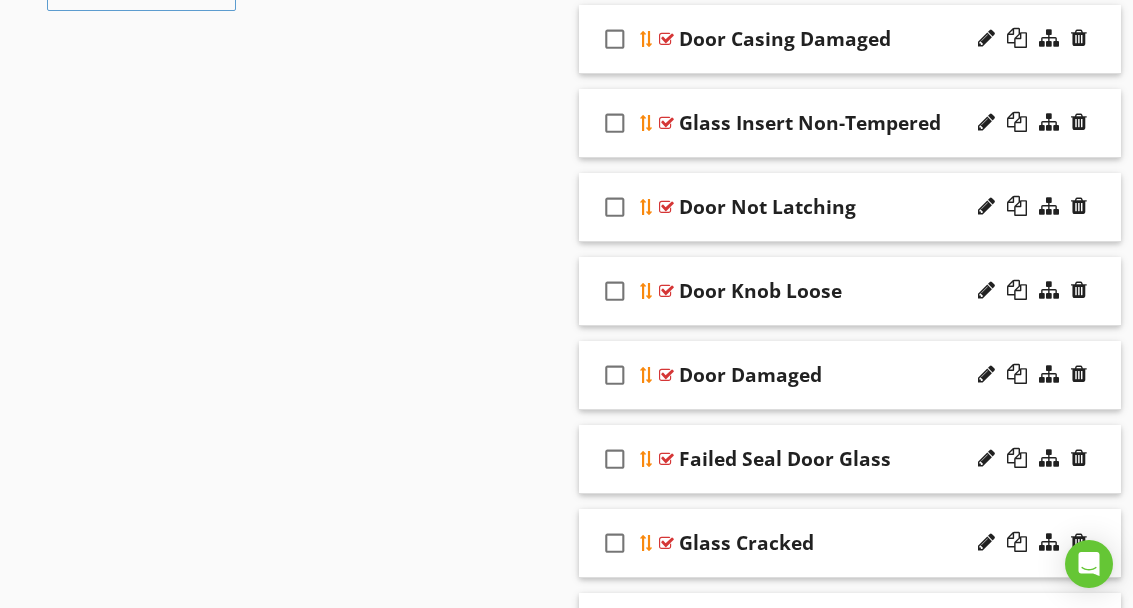 click on "Sections
Inspection Details           Structural System           Exterior System           Roof System           Attic, Insulation & Ventilation           Electrical Systems           Plumbing Systems           Sewer Scope           Well System           Septic System           HVAC Systems           HVAC Floor Duct Scoping           Interior, Doors & Windows           Appliances           Garage           Irrigation System           Central Vac           Detached Structure           Pool and Spa
Section
Attachments
Attachment
Items
General           Exterior Siding           Flashing & Trim           Soffit & Fascias           Siding, Flashing & Trim           Exterior Doors           Windows           Patios, Balconies & Decks           Stairways           Patio Fireplace           Outdoor Kitchen           Fire Pit                     Walkways & Driveways" at bounding box center [566, 741] 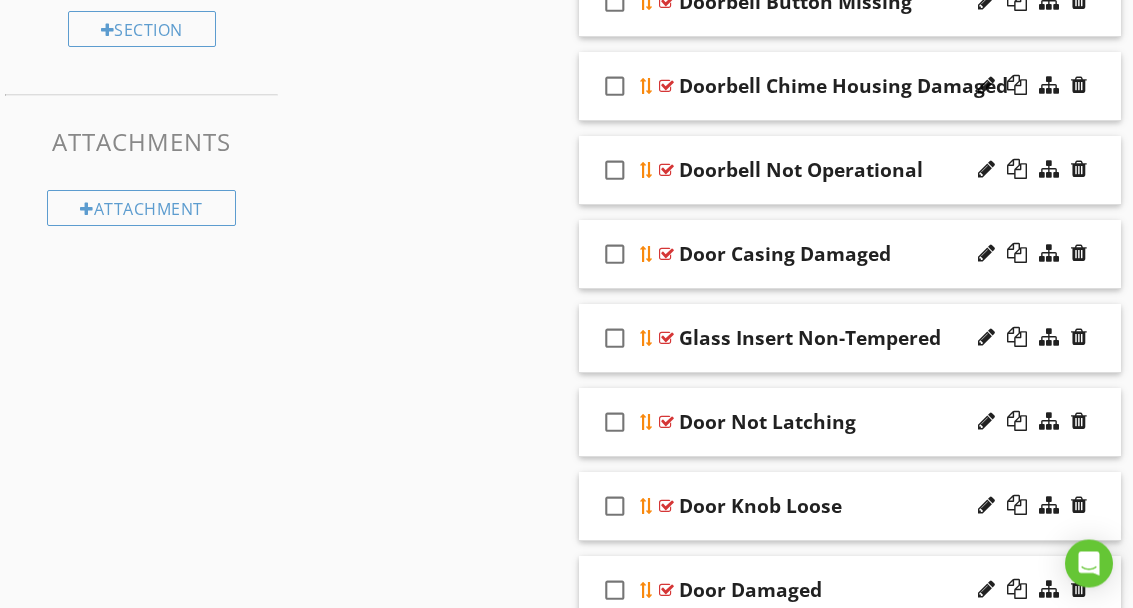 scroll, scrollTop: 1263, scrollLeft: 0, axis: vertical 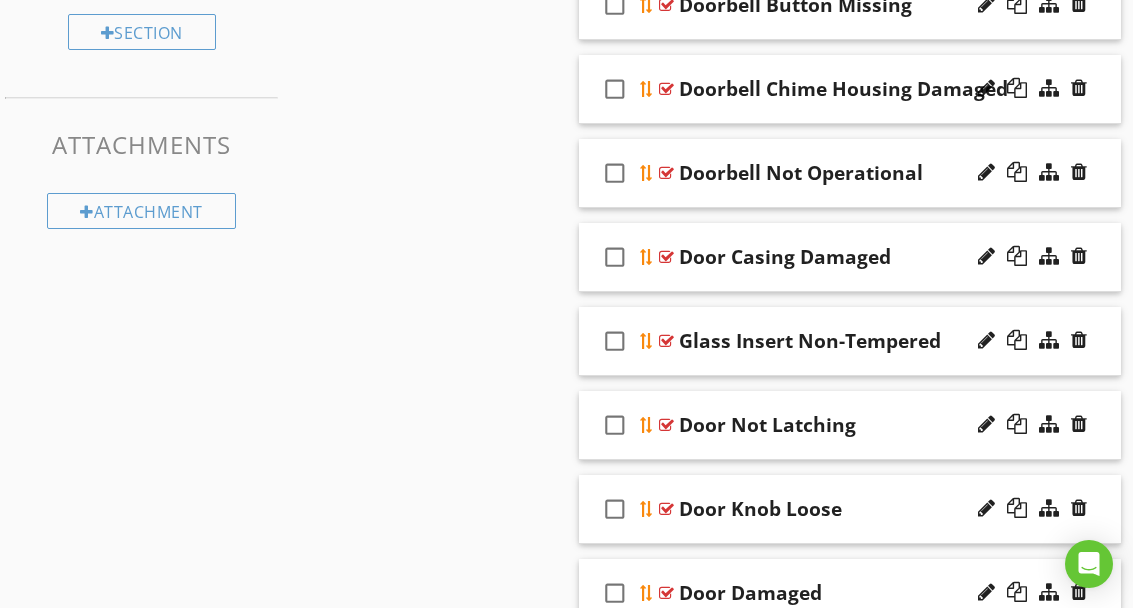 click on "Door Not Latching" at bounding box center (867, 425) 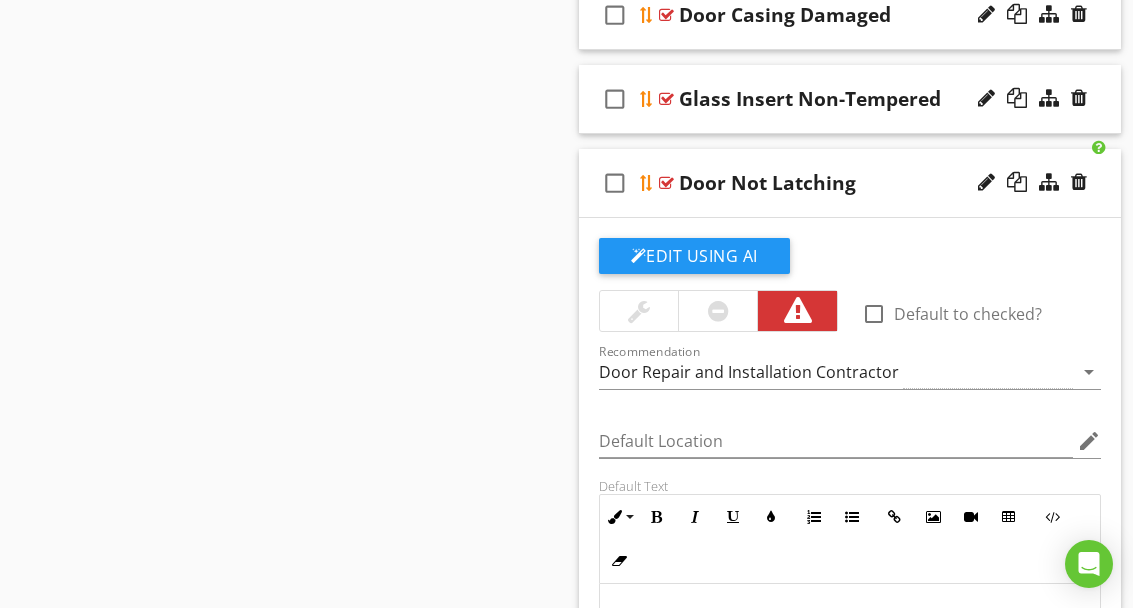 scroll, scrollTop: 1506, scrollLeft: 0, axis: vertical 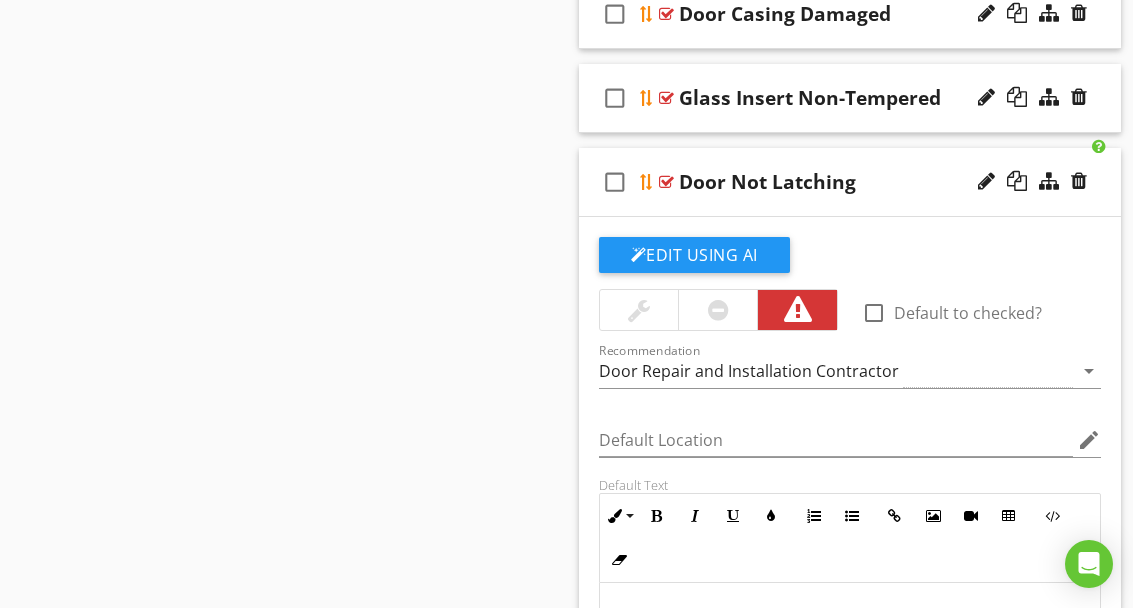 click on "Door Not Latching" at bounding box center [867, 182] 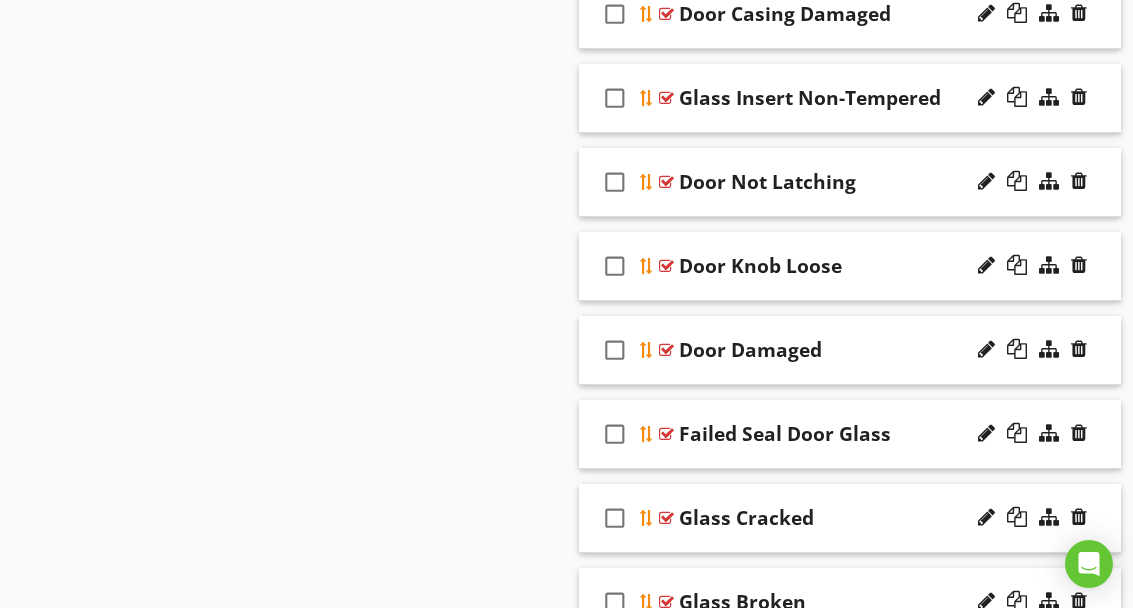 click on "Door Not Latching" at bounding box center [867, 182] 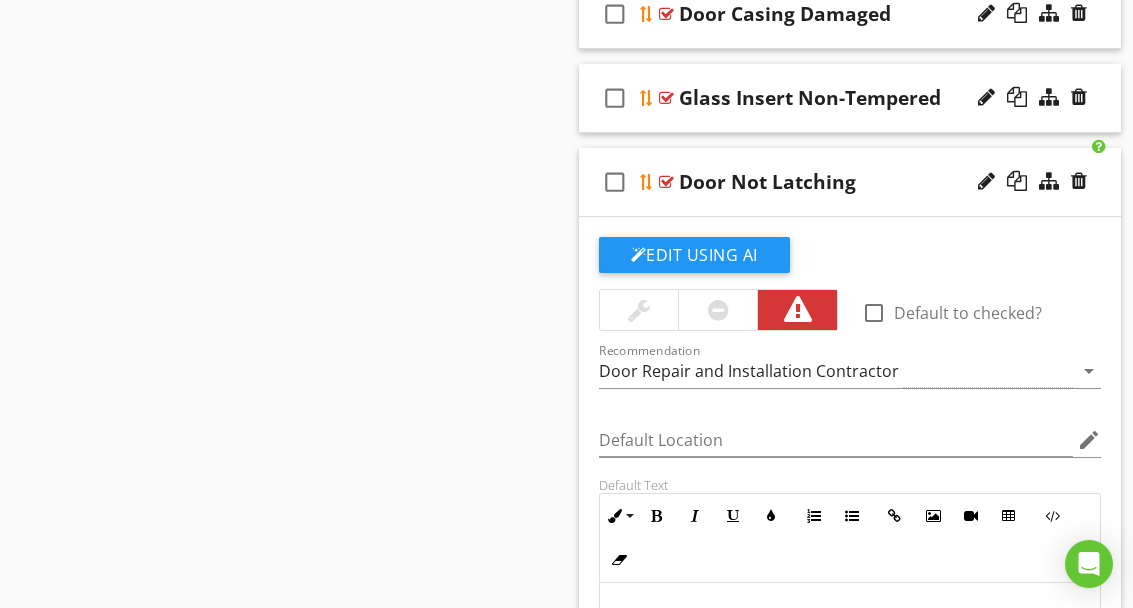 click on "Door Not Latching" at bounding box center [867, 182] 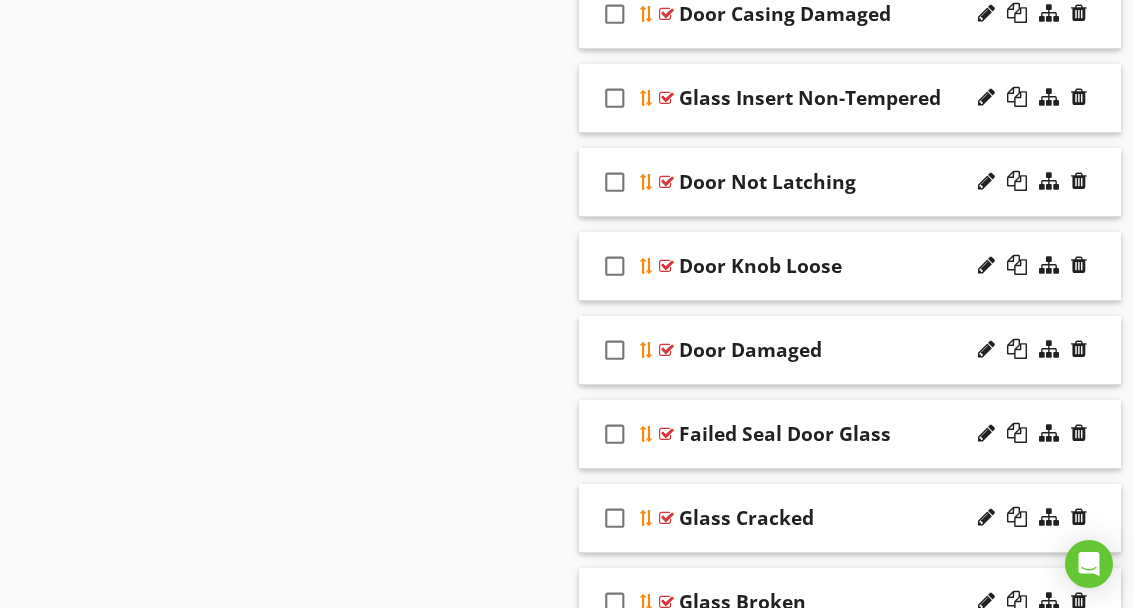 click on "check_box_outline_blank
Door Not Latching" at bounding box center (850, 182) 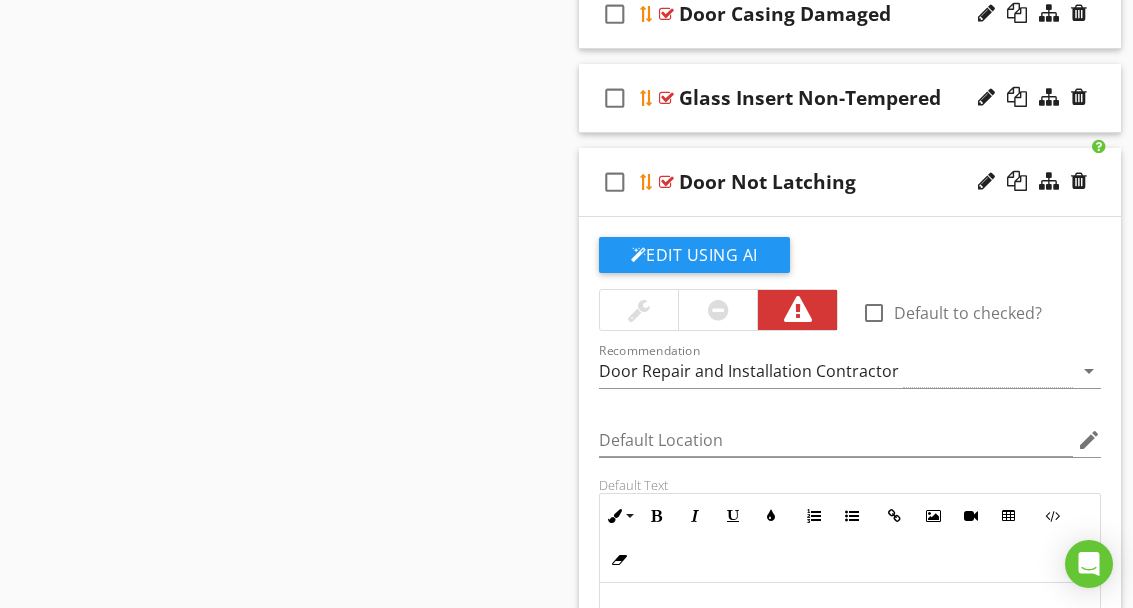 click at bounding box center [986, 181] 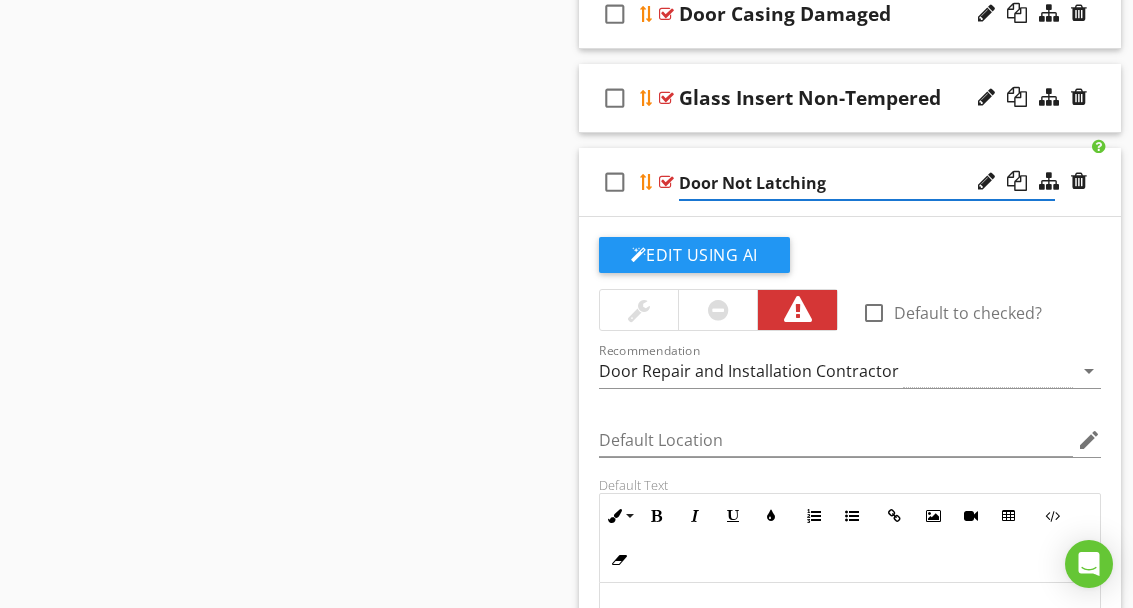 click on "Door Not Latching" at bounding box center (867, 183) 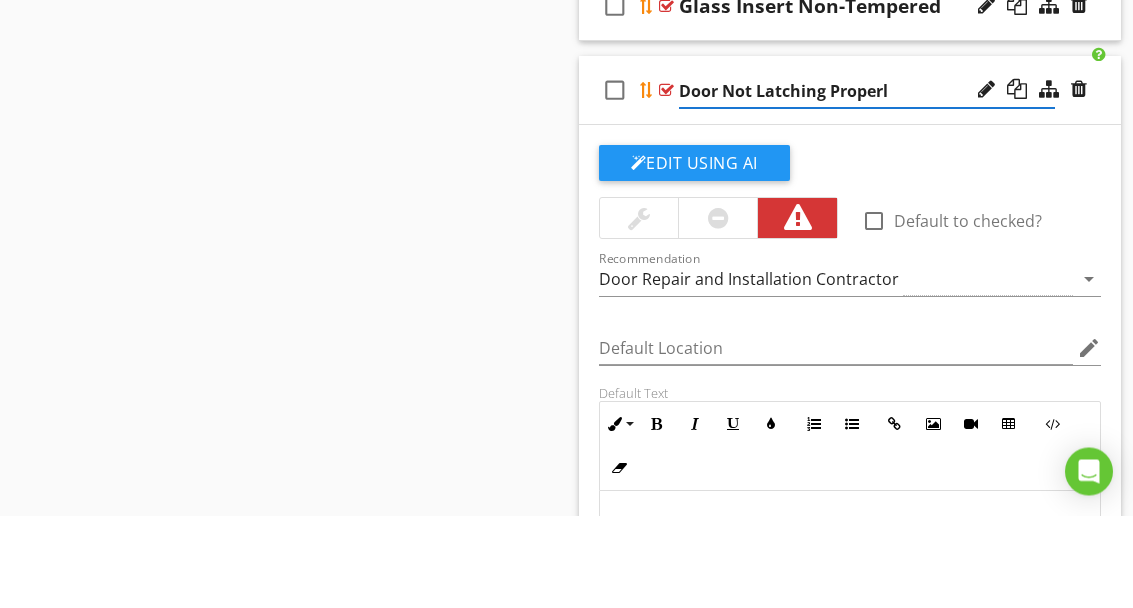 type on "Door Not Latching Properly" 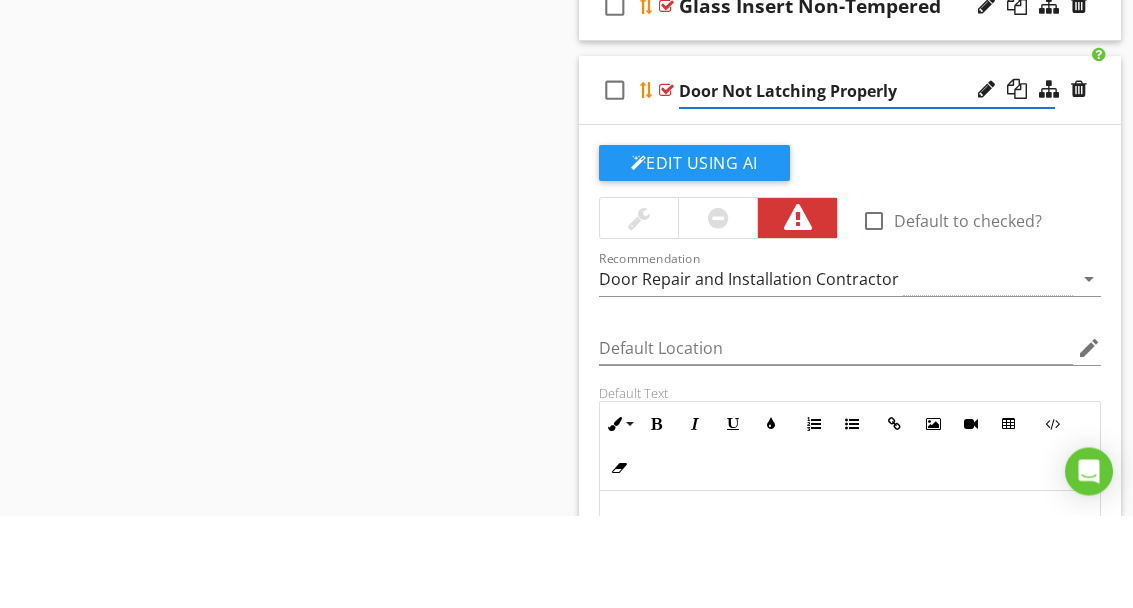 scroll, scrollTop: 1598, scrollLeft: 0, axis: vertical 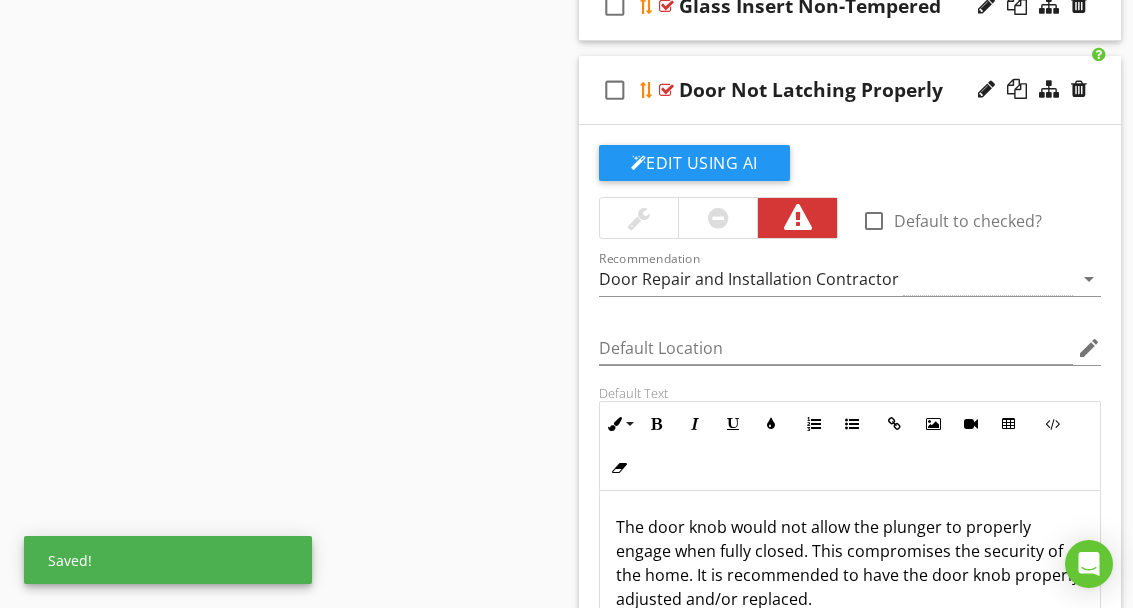 click on "Edit Using AI" at bounding box center [694, 163] 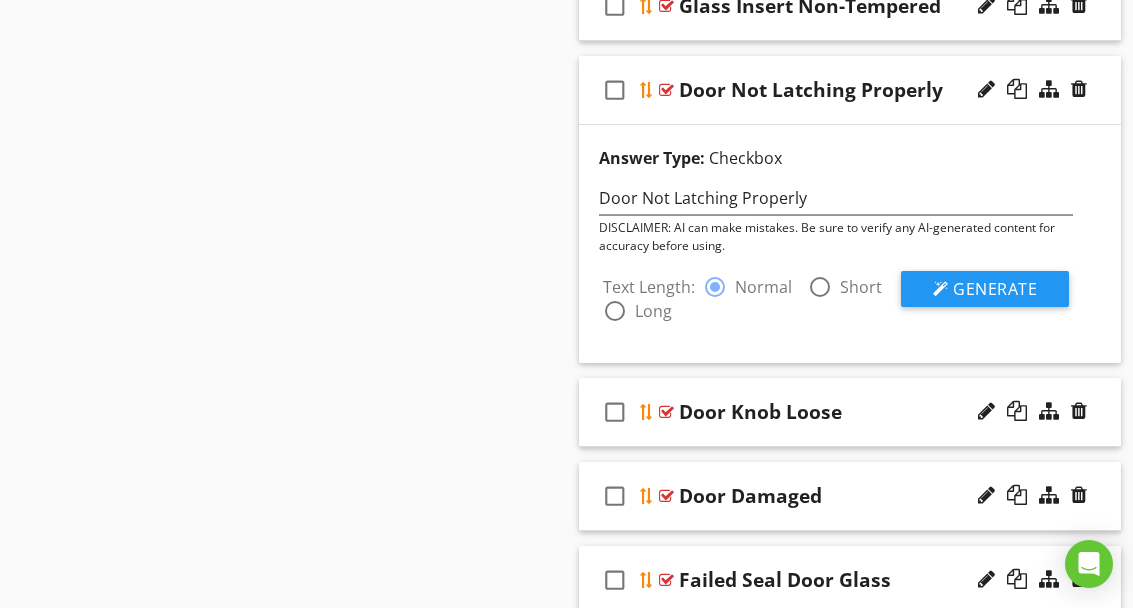 click on "Generate" at bounding box center [995, 289] 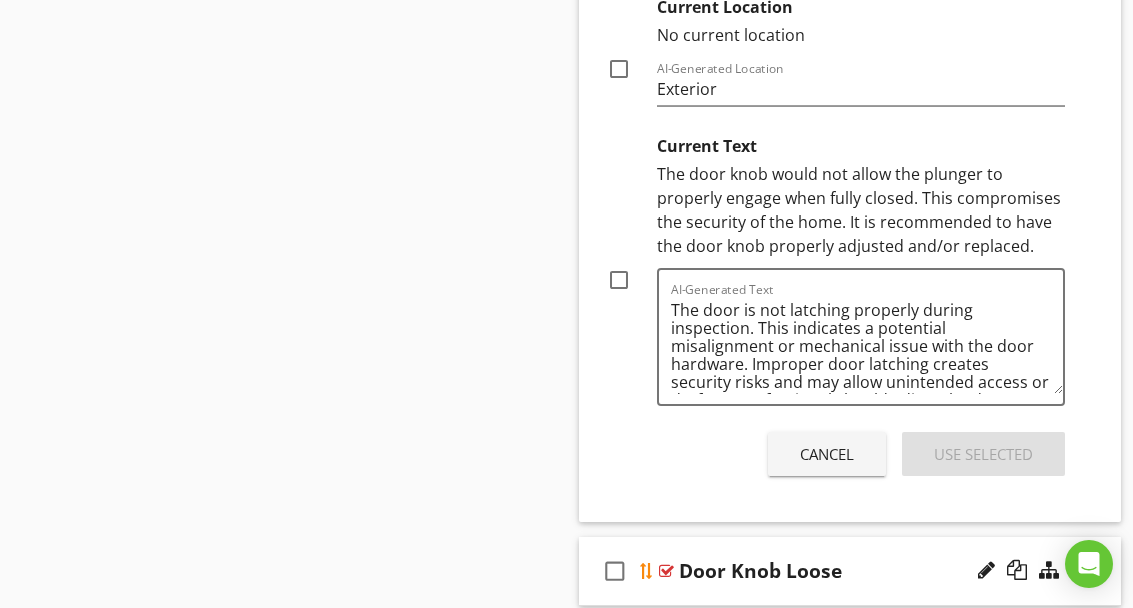 scroll, scrollTop: 2267, scrollLeft: 0, axis: vertical 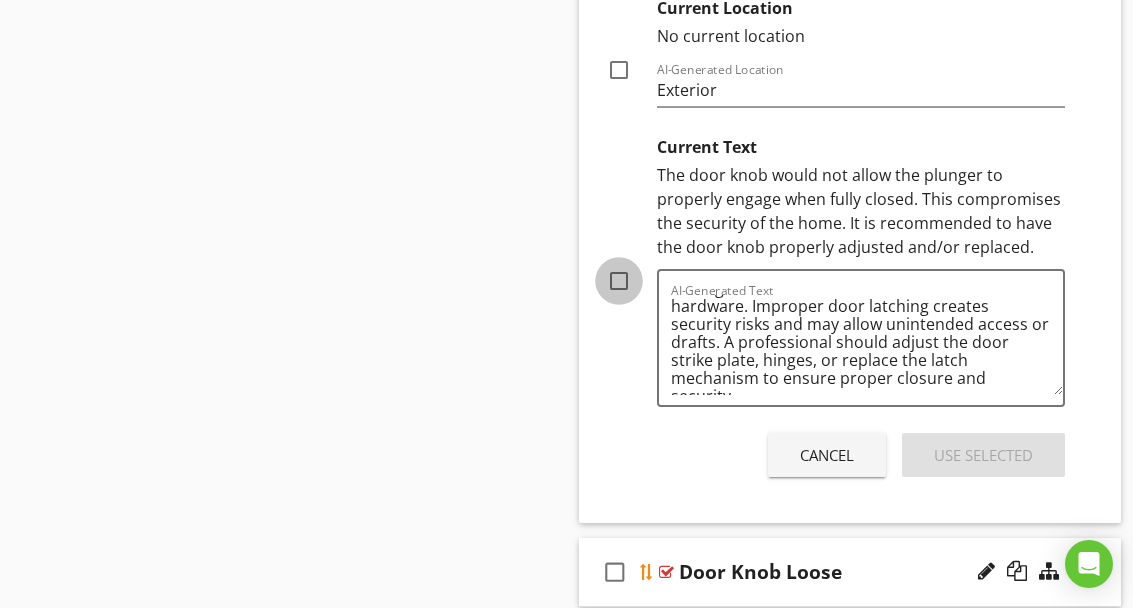 click at bounding box center [619, 281] 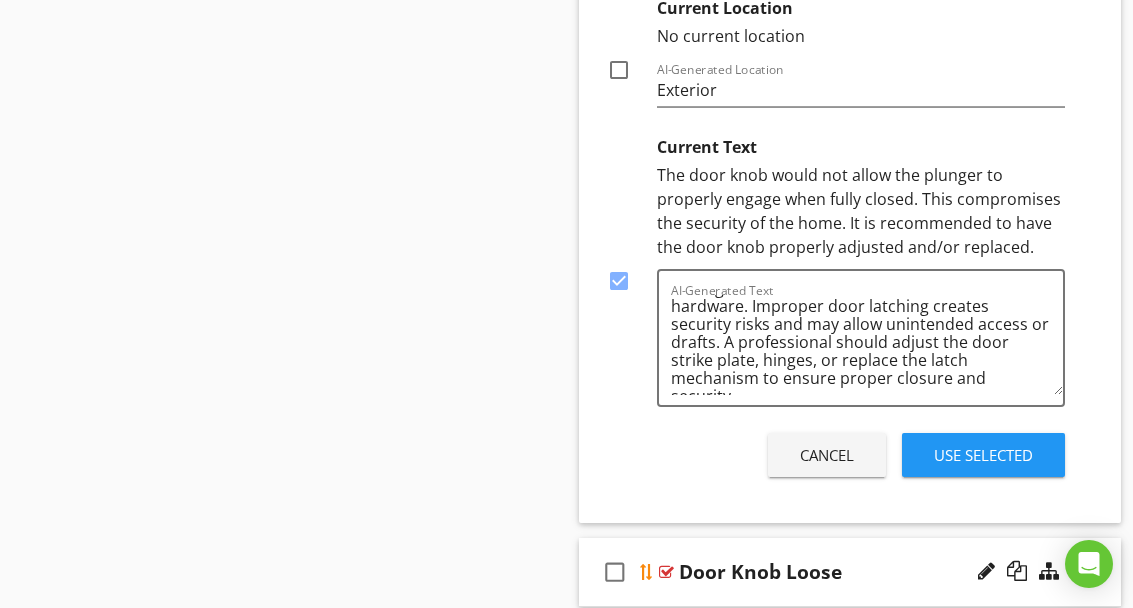 click on "Use Selected" at bounding box center (983, 455) 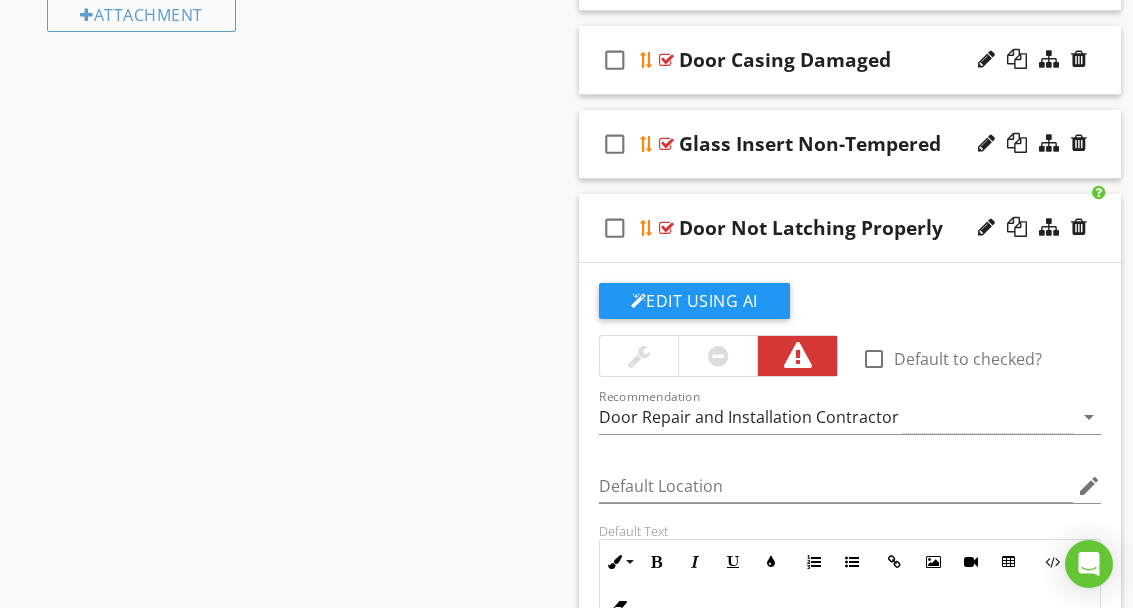 scroll, scrollTop: 1432, scrollLeft: 0, axis: vertical 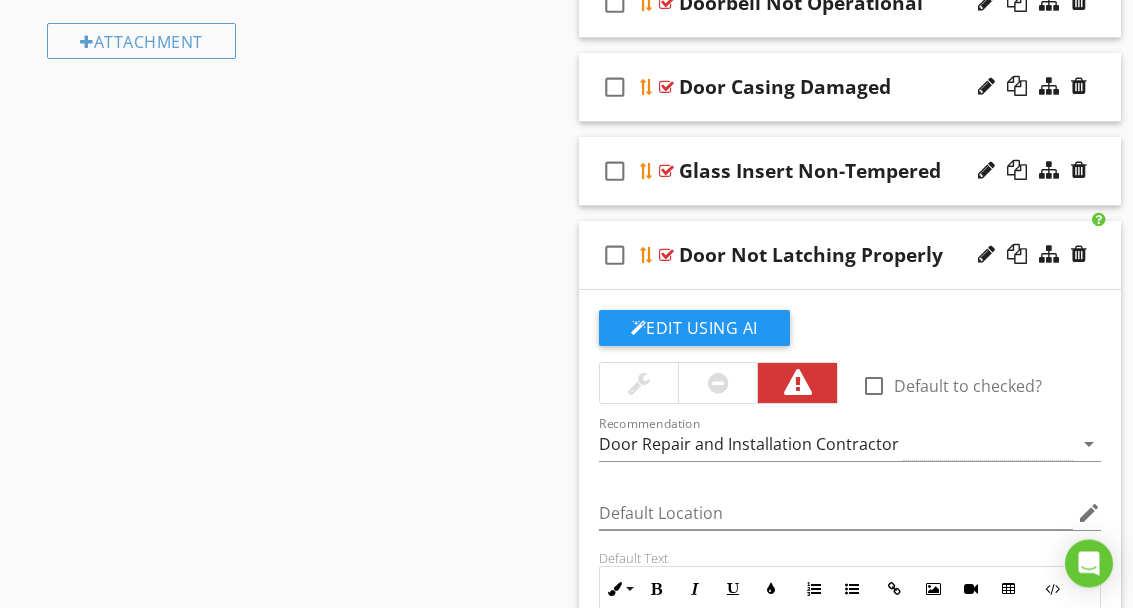 click on "check_box_outline_blank
Door Not Latching Properly" at bounding box center [850, 256] 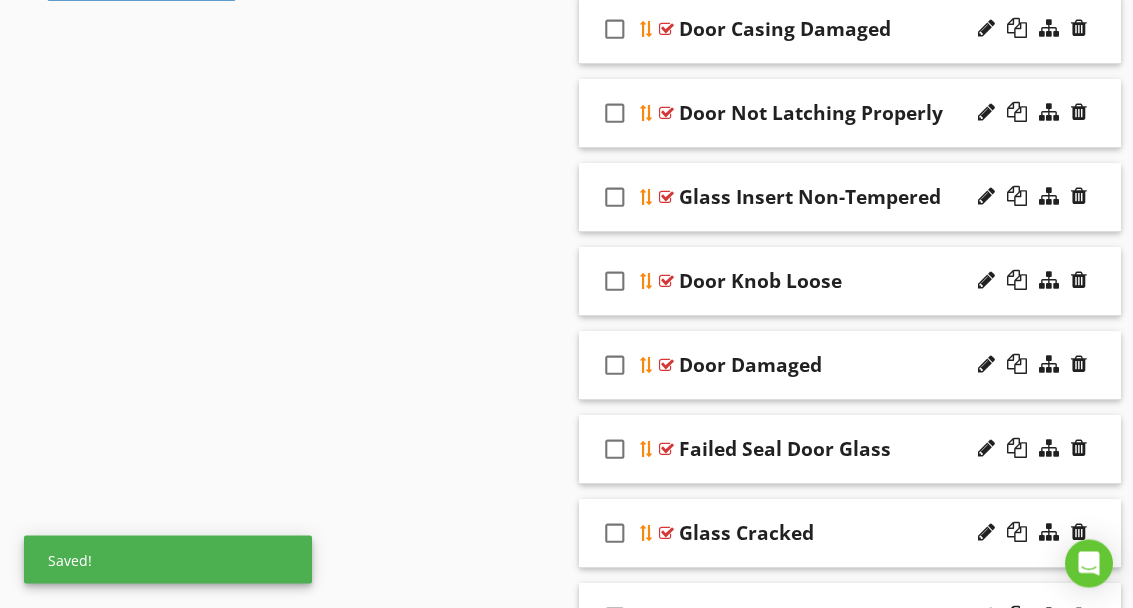 scroll, scrollTop: 1526, scrollLeft: 0, axis: vertical 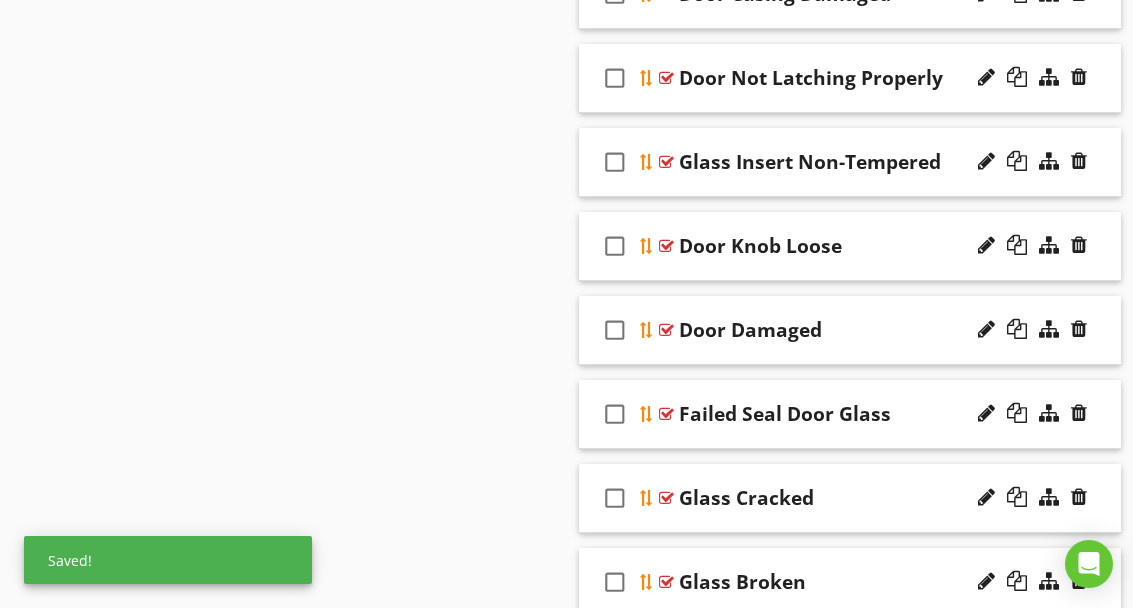 click on "Sections
Inspection Details           Structural System           Exterior System           Roof System           Attic, Insulation & Ventilation           Electrical Systems           Plumbing Systems           Sewer Scope           Well System           Septic System           HVAC Systems           HVAC Floor Duct Scoping           Interior, Doors & Windows           Appliances           Garage           Irrigation System           Central Vac           Detached Structure           Pool and Spa
Section
Attachments
Attachment
Items
General           Exterior Siding           Flashing & Trim           Soffit & Fascias           Siding, Flashing & Trim           Exterior Doors           Windows           Patios, Balconies & Decks           Stairways           Patio Fireplace           Outdoor Kitchen           Fire Pit                     Walkways & Driveways" at bounding box center [566, 696] 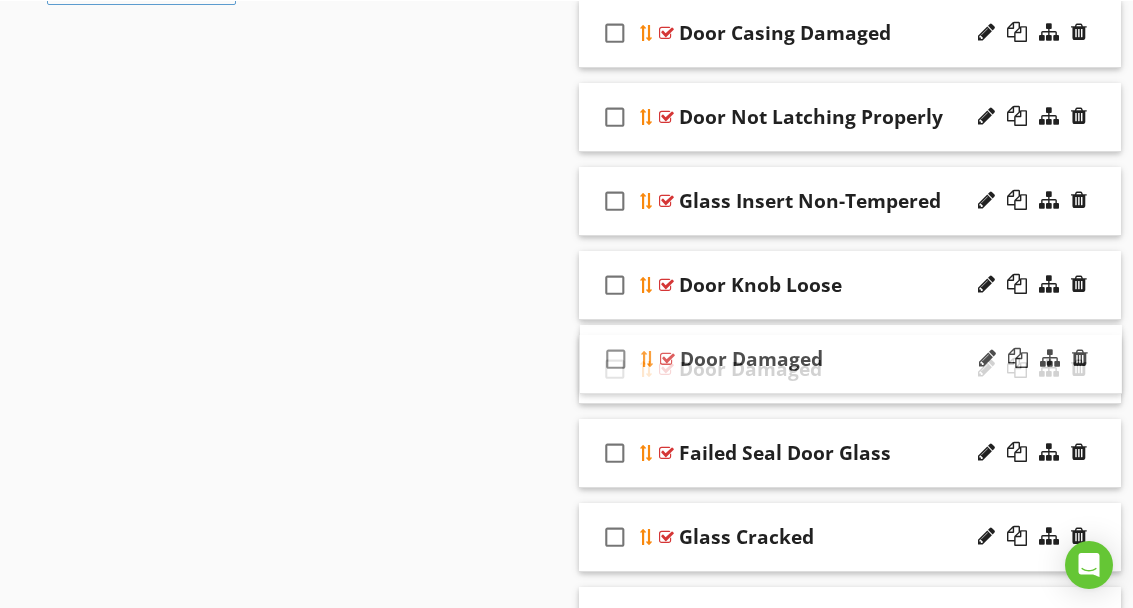 scroll, scrollTop: 1487, scrollLeft: 0, axis: vertical 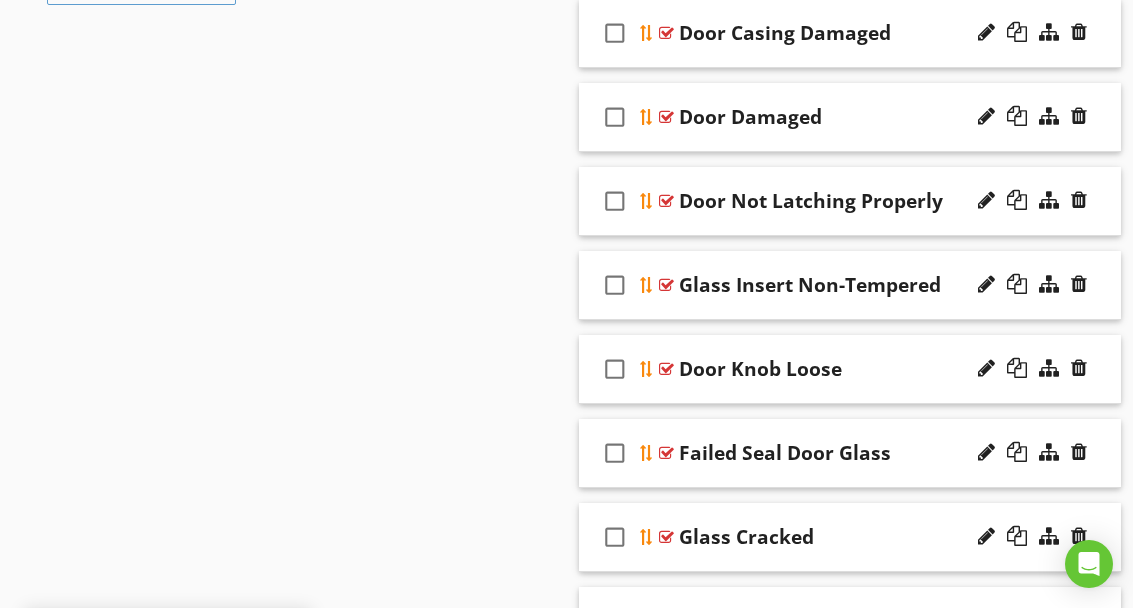 click on "Sections
Inspection Details           Structural System           Exterior System           Roof System           Attic, Insulation & Ventilation           Electrical Systems           Plumbing Systems           Sewer Scope           Well System           Septic System           HVAC Systems           HVAC Floor Duct Scoping           Interior, Doors & Windows           Appliances           Garage           Irrigation System           Central Vac           Detached Structure           Pool and Spa
Section
Attachments
Attachment
Items
General           Exterior Siding           Flashing & Trim           Soffit & Fascias           Siding, Flashing & Trim           Exterior Doors           Windows           Patios, Balconies & Decks           Stairways           Patio Fireplace           Outdoor Kitchen           Fire Pit                     Walkways & Driveways" at bounding box center (566, 735) 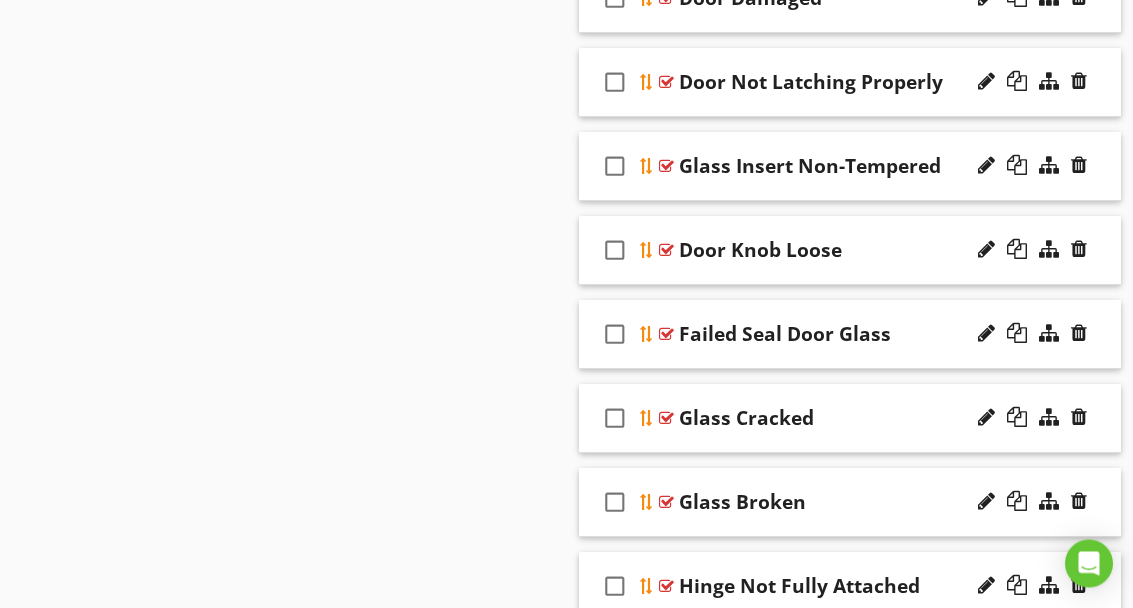 scroll, scrollTop: 1606, scrollLeft: 0, axis: vertical 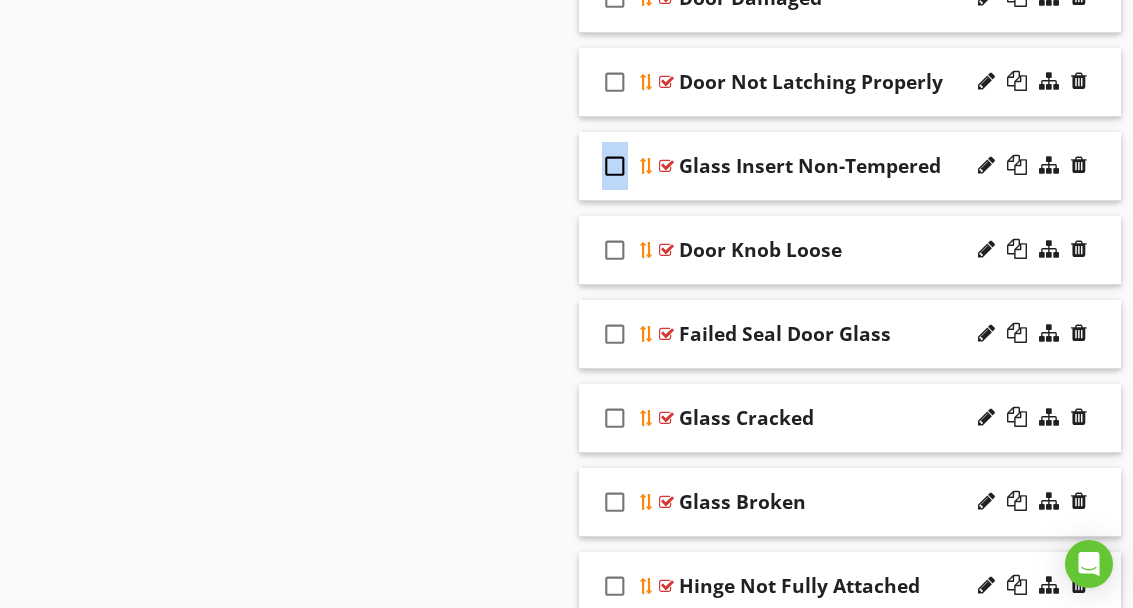 click on "Sections
Inspection Details           Structural System           Exterior System           Roof System           Attic, Insulation & Ventilation           Electrical Systems           Plumbing Systems           Sewer Scope           Well System           Septic System           HVAC Systems           HVAC Floor Duct Scoping           Interior, Doors & Windows           Appliances           Garage           Irrigation System           Central Vac           Detached Structure           Pool and Spa
Section
Attachments
Attachment
Items
General           Exterior Siding           Flashing & Trim           Soffit & Fascias           Siding, Flashing & Trim           Exterior Doors           Windows           Patios, Balconies & Decks           Stairways           Patio Fireplace           Outdoor Kitchen           Fire Pit                     Walkways & Driveways" at bounding box center [566, 616] 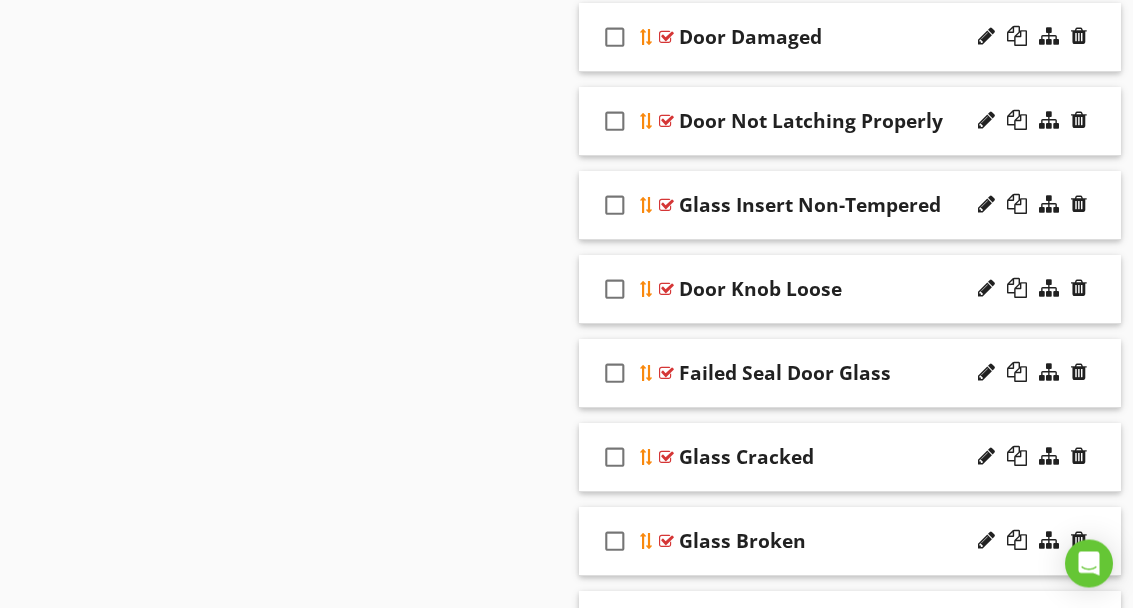 scroll, scrollTop: 1567, scrollLeft: 0, axis: vertical 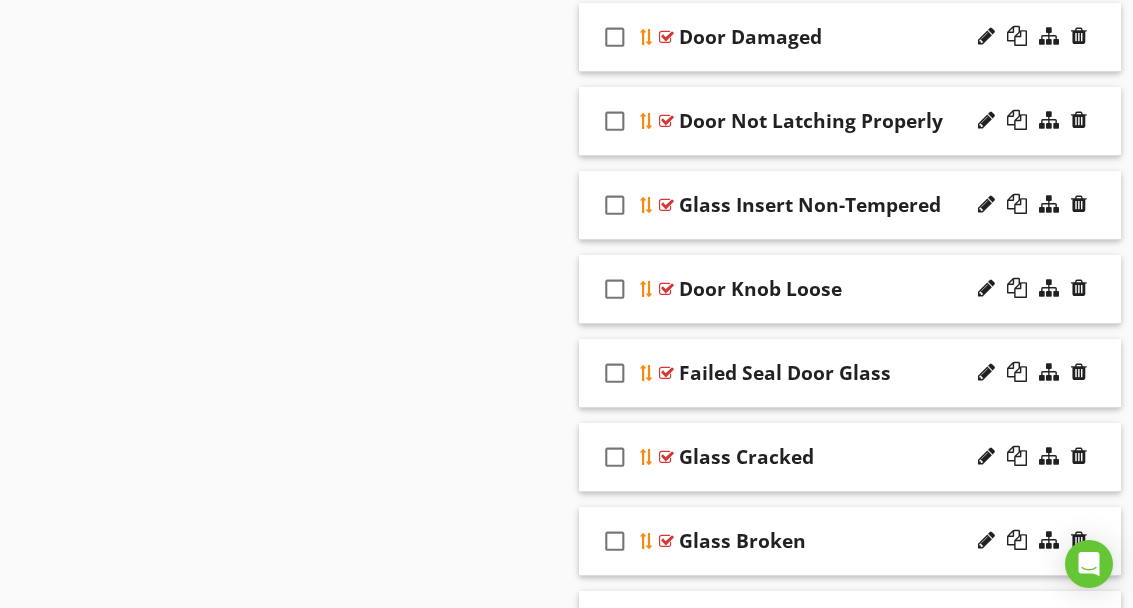click on "Sections
Inspection Details           Structural System           Exterior System           Roof System           Attic, Insulation & Ventilation           Electrical Systems           Plumbing Systems           Sewer Scope           Well System           Septic System           HVAC Systems           HVAC Floor Duct Scoping           Interior, Doors & Windows           Appliances           Garage           Irrigation System           Central Vac           Detached Structure           Pool and Spa
Section
Attachments
Attachment
Items
General           Exterior Siding           Flashing & Trim           Soffit & Fascias           Siding, Flashing & Trim           Exterior Doors           Windows           Patios, Balconies & Decks           Stairways           Patio Fireplace           Outdoor Kitchen           Fire Pit                     Walkways & Driveways" at bounding box center (566, 655) 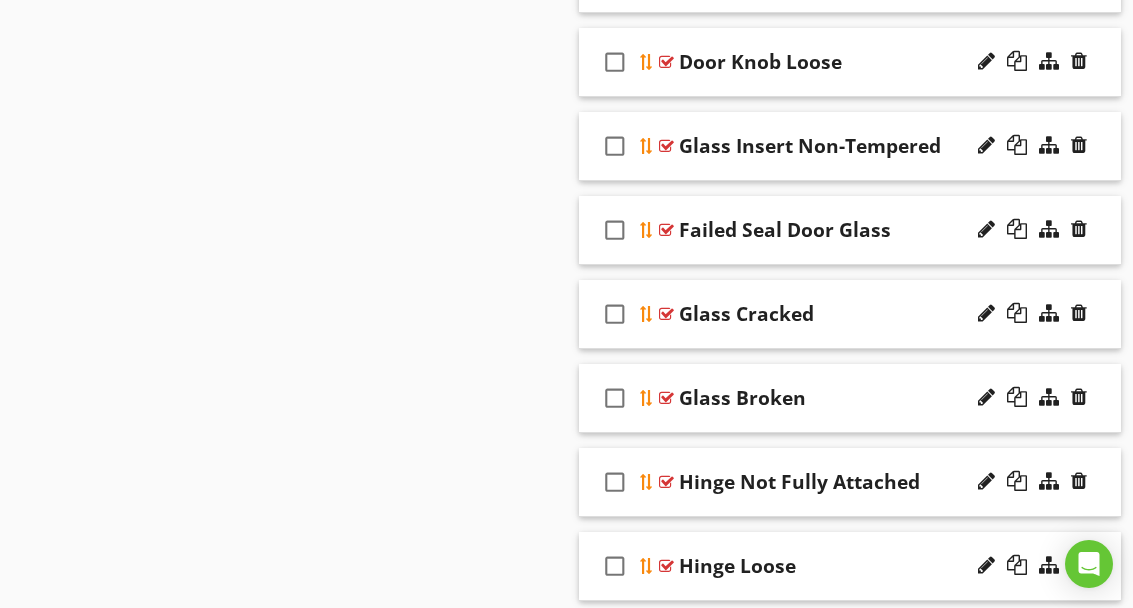 scroll, scrollTop: 1709, scrollLeft: 0, axis: vertical 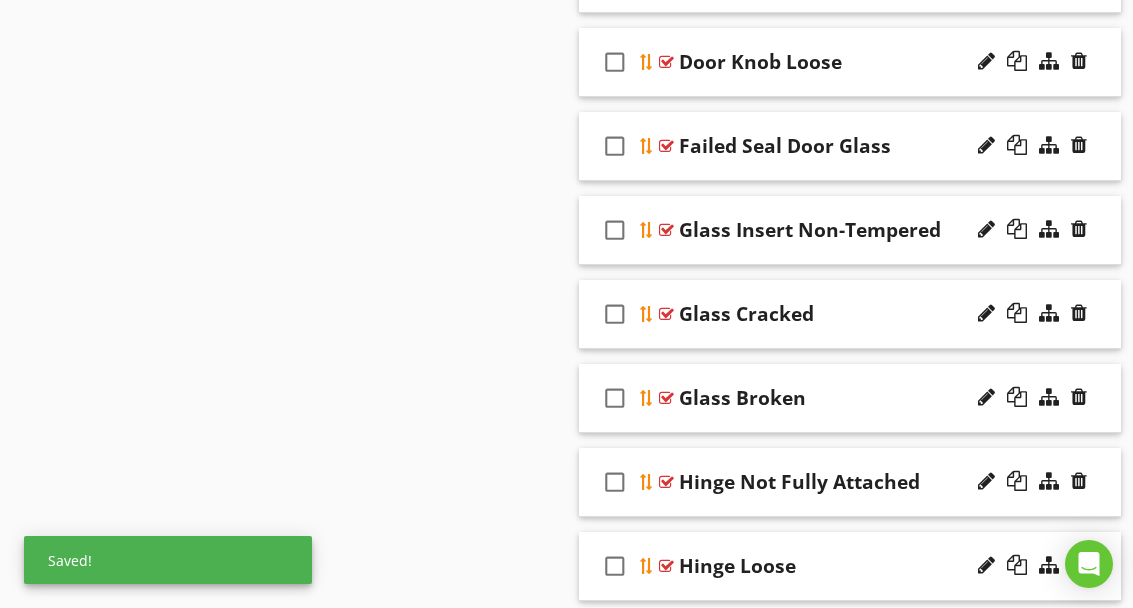 click on "Sections
Inspection Details           Structural System           Exterior System           Roof System           Attic, Insulation & Ventilation           Electrical Systems           Plumbing Systems           Sewer Scope           Well System           Septic System           HVAC Systems           HVAC Floor Duct Scoping           Interior, Doors & Windows           Appliances           Garage           Irrigation System           Central Vac           Detached Structure           Pool and Spa
Section
Attachments
Attachment
Items
General           Exterior Siding           Flashing & Trim           Soffit & Fascias           Siding, Flashing & Trim           Exterior Doors           Windows           Patios, Balconies & Decks           Stairways           Patio Fireplace           Outdoor Kitchen           Fire Pit                     Walkways & Driveways" at bounding box center (566, 512) 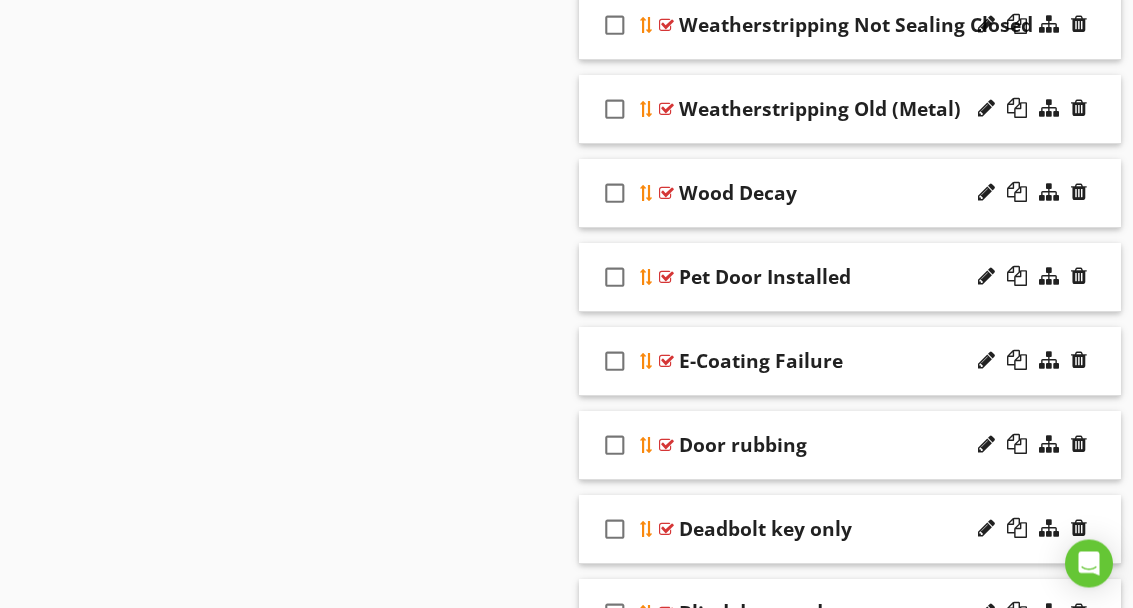 scroll, scrollTop: 3555, scrollLeft: 0, axis: vertical 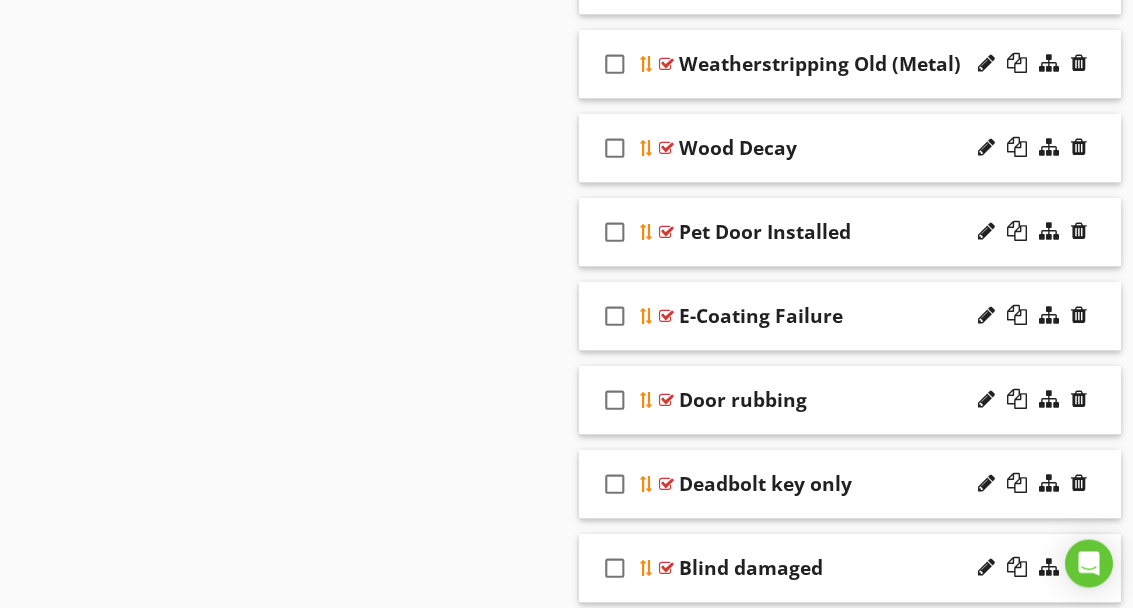 click on "check_box_outline_blank
Door rubbing" at bounding box center (850, 401) 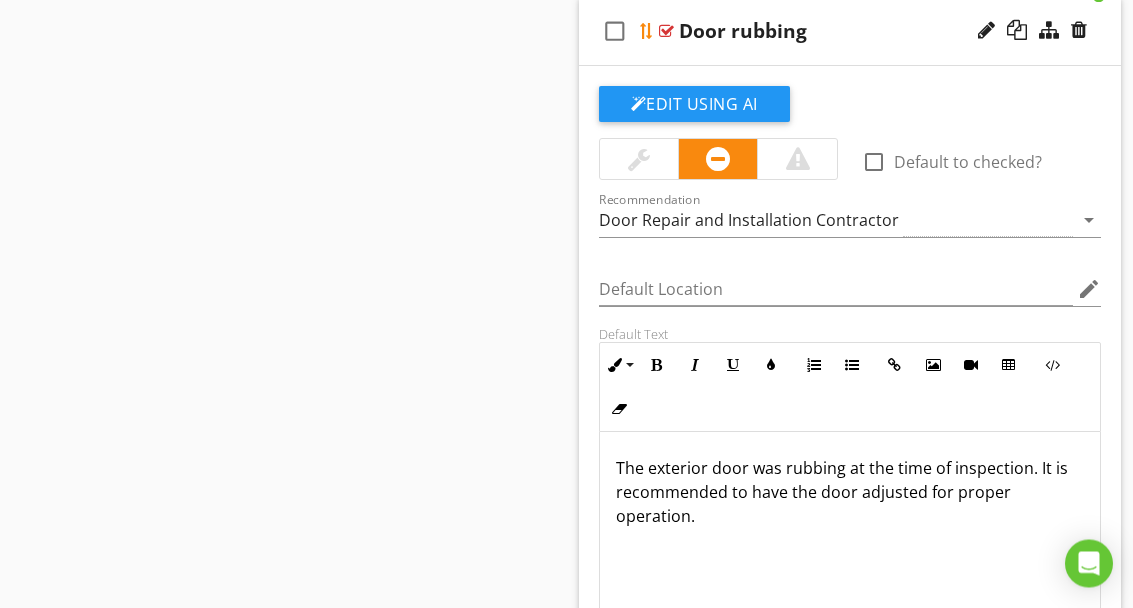 scroll, scrollTop: 3867, scrollLeft: 0, axis: vertical 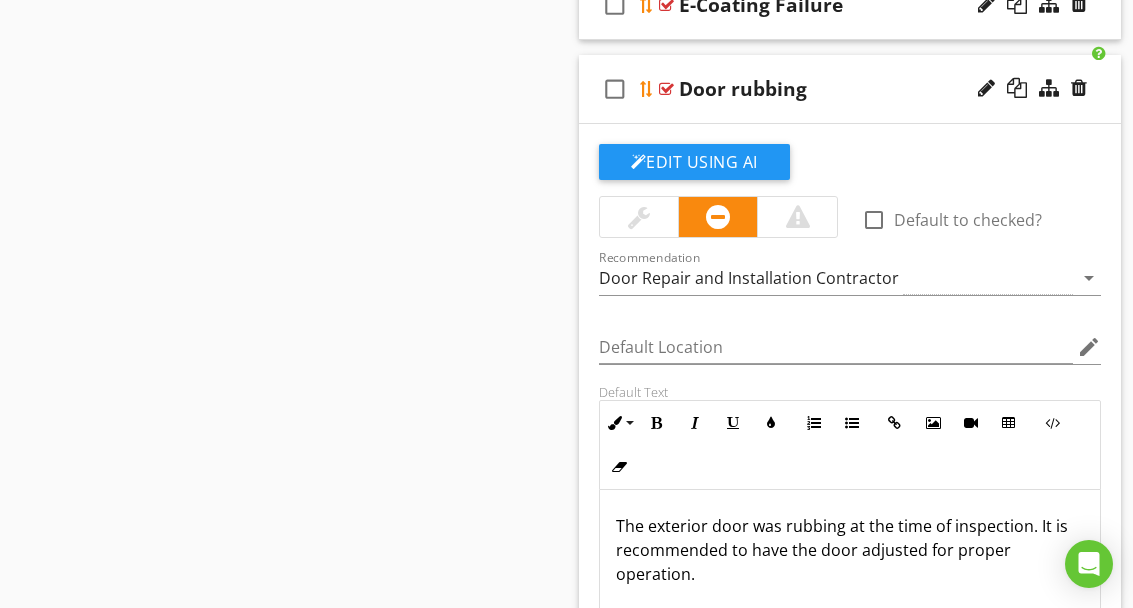 click on "check_box_outline_blank
Door rubbing" at bounding box center (850, 89) 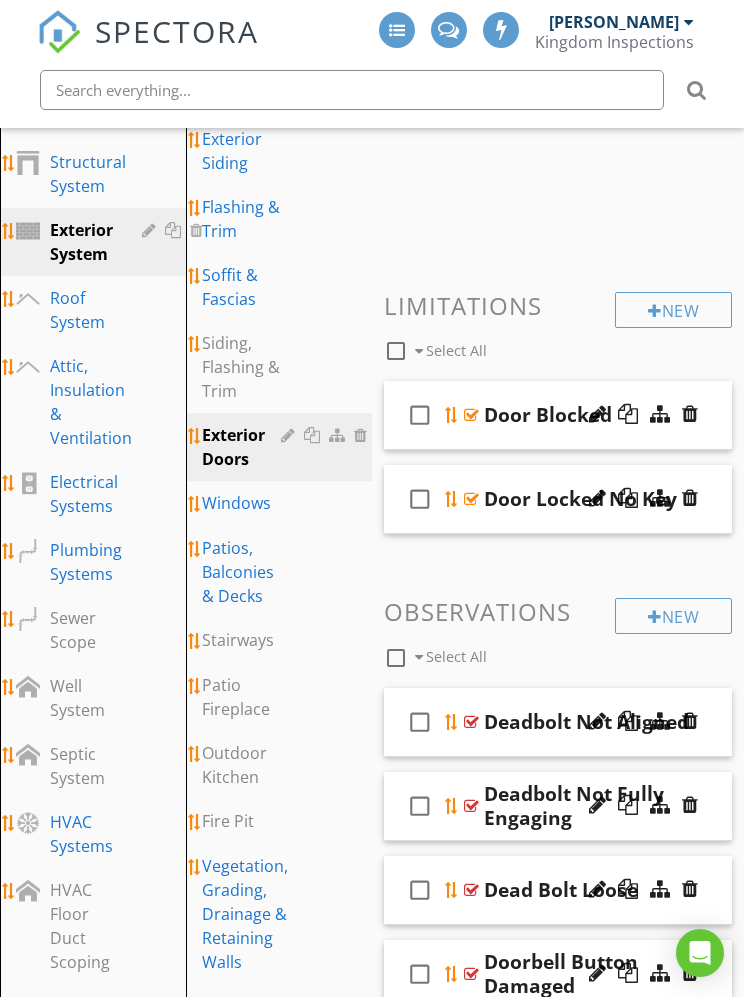 scroll, scrollTop: 292, scrollLeft: 0, axis: vertical 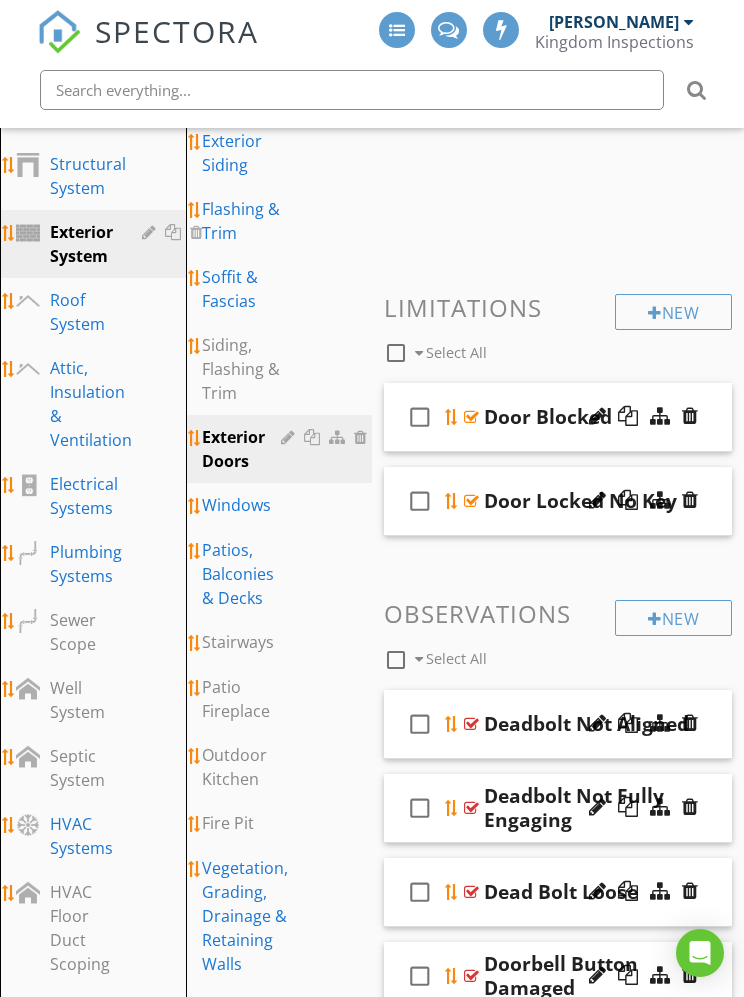 click on "Windows" at bounding box center [244, 505] 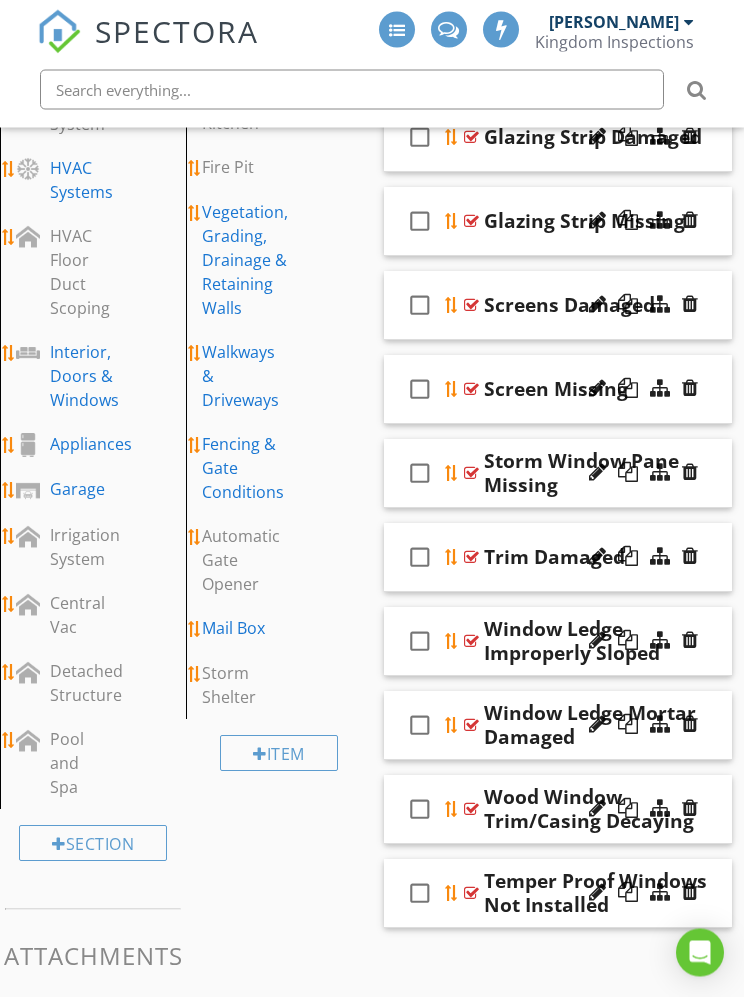 scroll, scrollTop: 947, scrollLeft: 0, axis: vertical 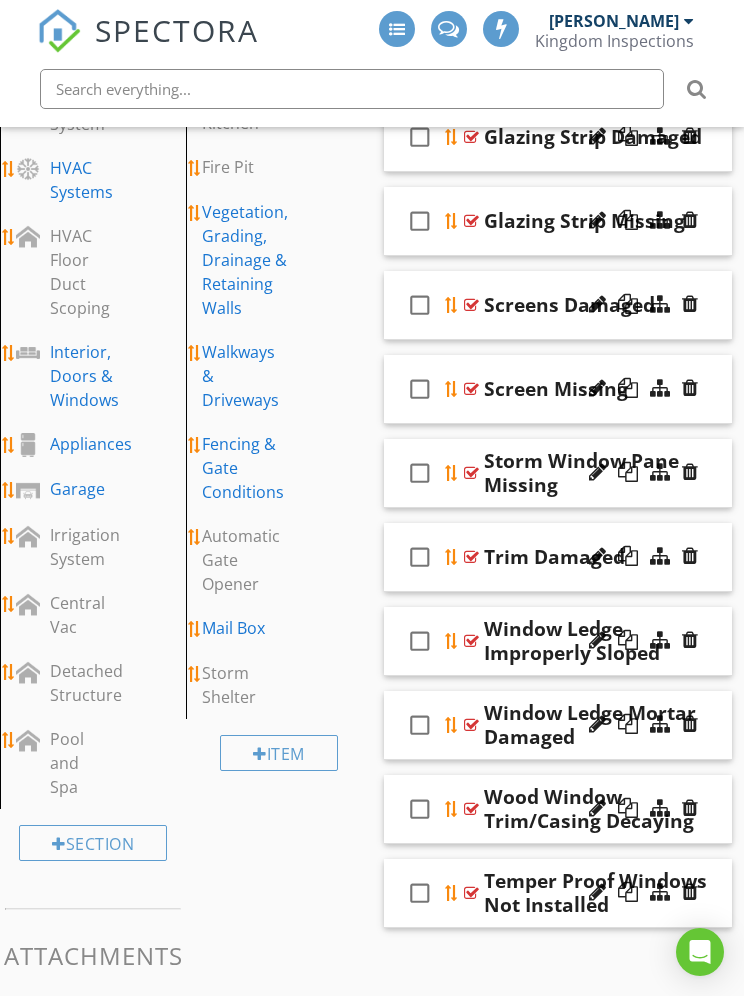 click on "Sections
Inspection Details           Structural System           Exterior System           Roof System           Attic, Insulation & Ventilation           Electrical Systems           Plumbing Systems           Sewer Scope           Well System           Septic System           HVAC Systems           HVAC Floor Duct Scoping           Interior, Doors & Windows           Appliances           Garage           Irrigation System           Central Vac           Detached Structure           Pool and Spa
Section
Attachments
Attachment
Items
General           Exterior Siding           Flashing & Trim           Soffit & Fascias           Siding, Flashing & Trim           Exterior Doors           Windows           Patios, Balconies & Decks           Stairways           Patio Fireplace           Outdoor Kitchen           Fire Pit                     Walkways & Driveways" at bounding box center [372, 207] 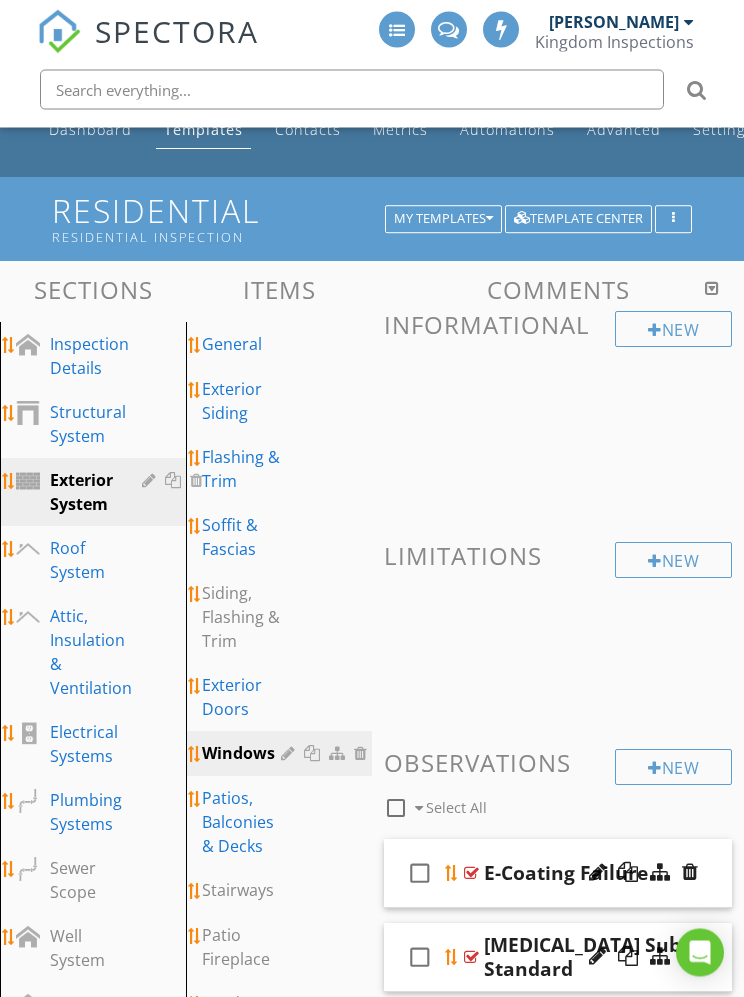 scroll, scrollTop: 0, scrollLeft: 0, axis: both 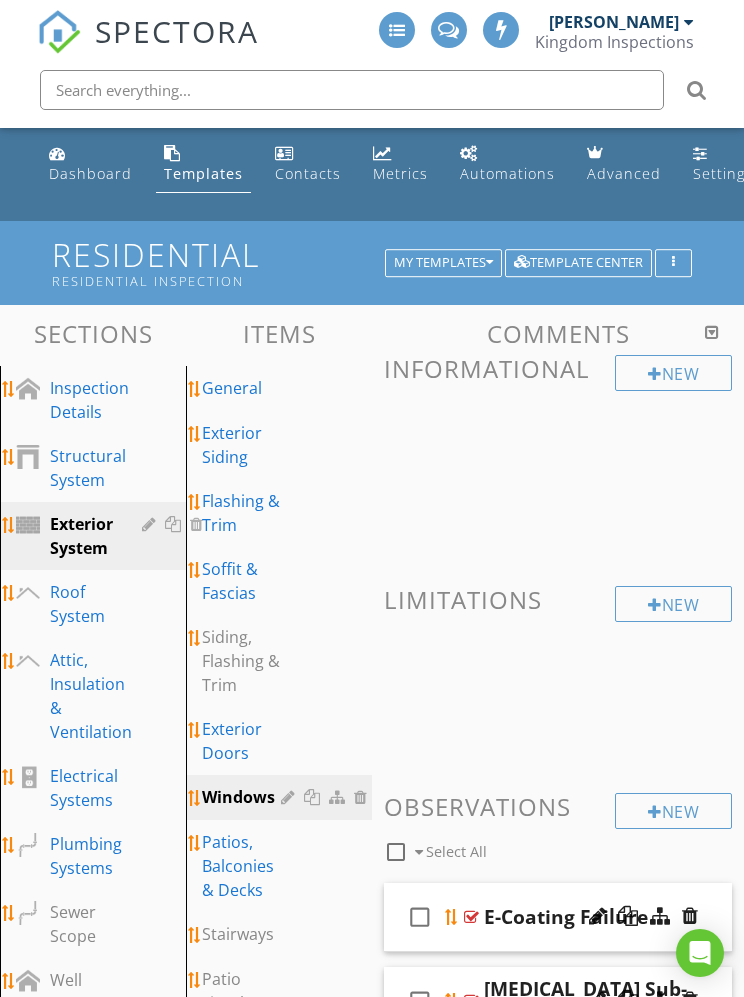 click on "My Templates" at bounding box center (443, 263) 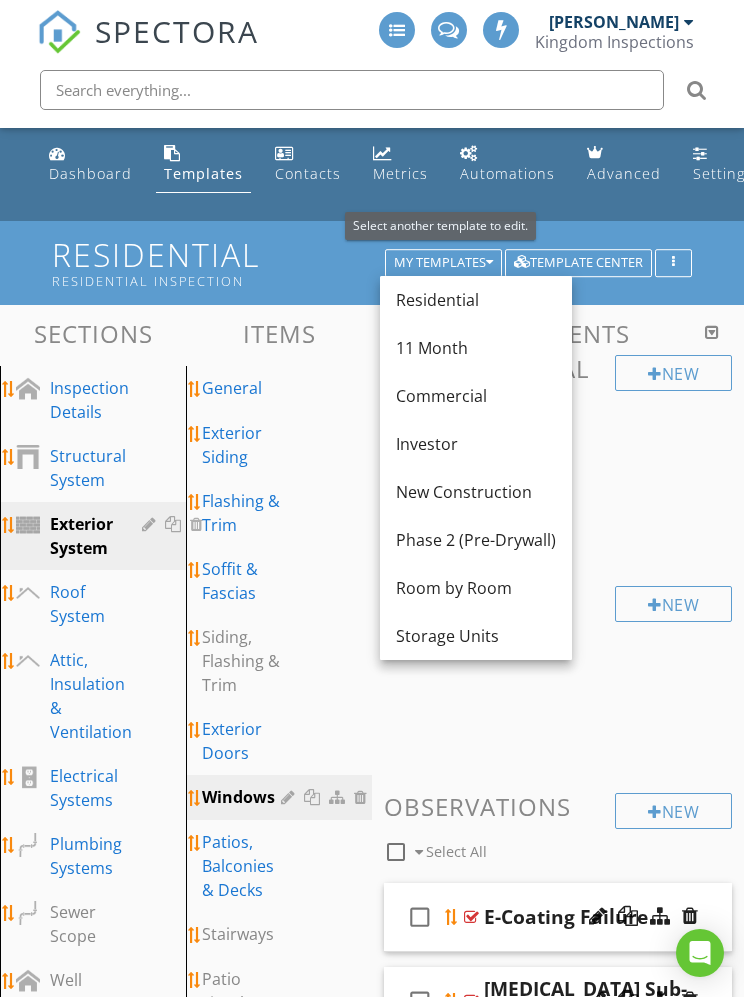 click on "New Construction" at bounding box center (476, 492) 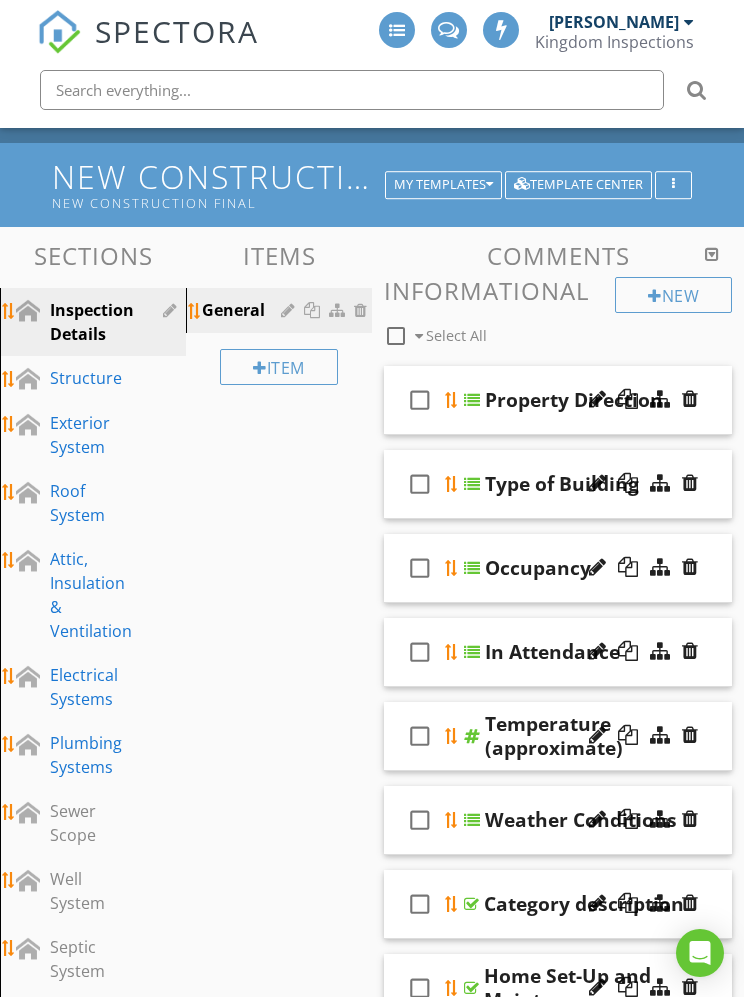 scroll, scrollTop: 0, scrollLeft: 0, axis: both 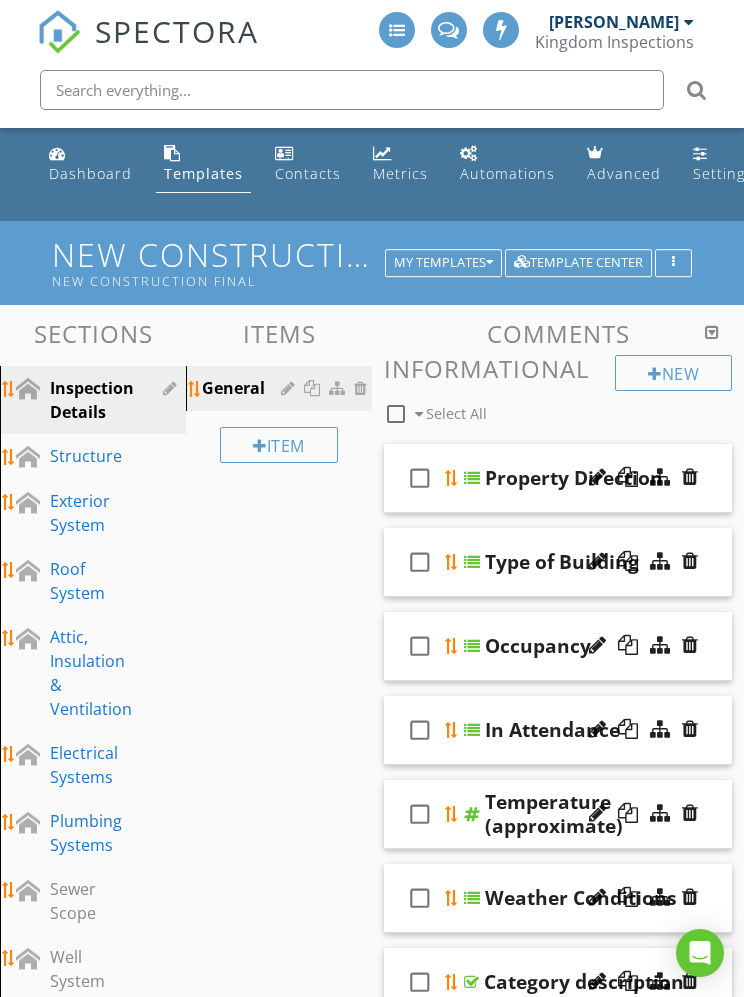 click on "Structure" at bounding box center [86, 456] 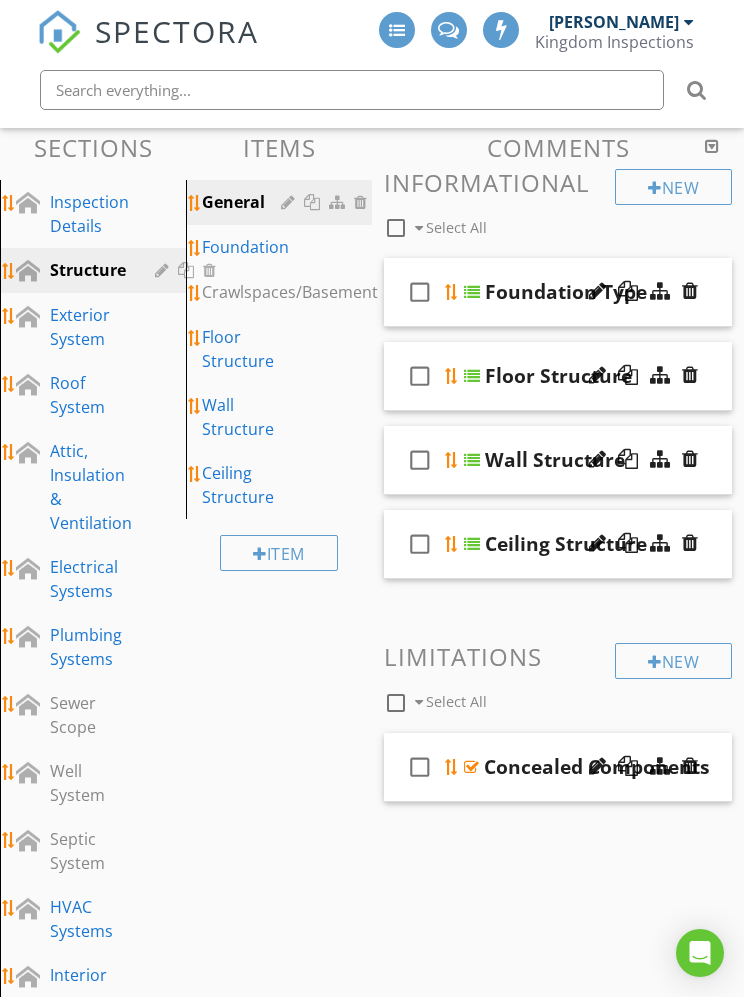 scroll, scrollTop: 52, scrollLeft: 0, axis: vertical 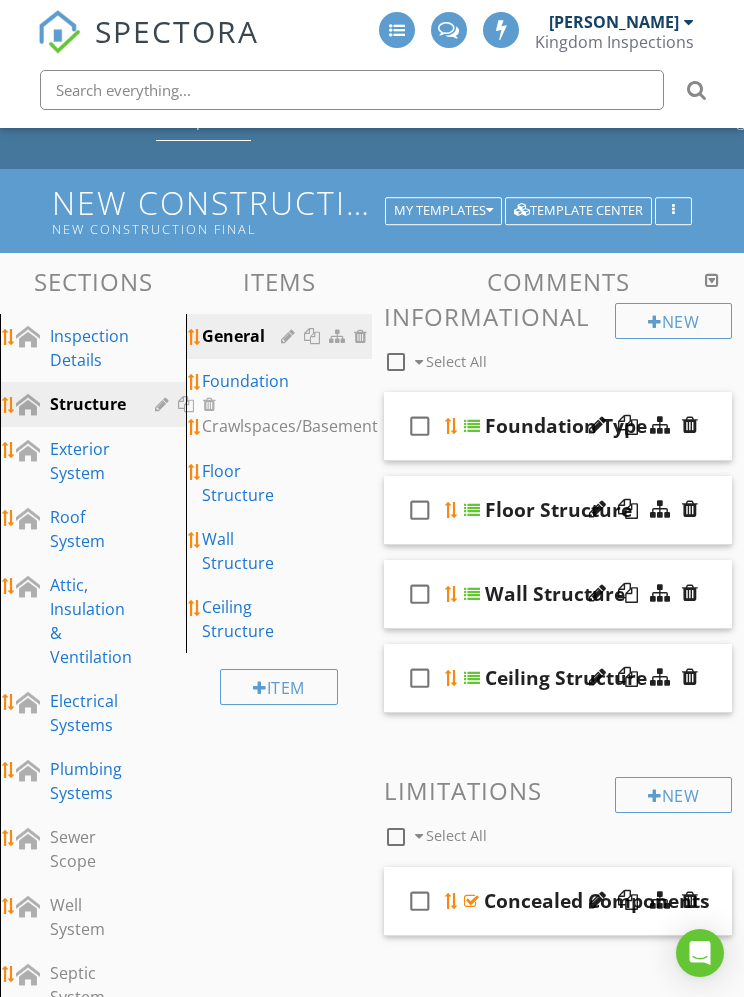 click on "Foundation" at bounding box center [283, 381] 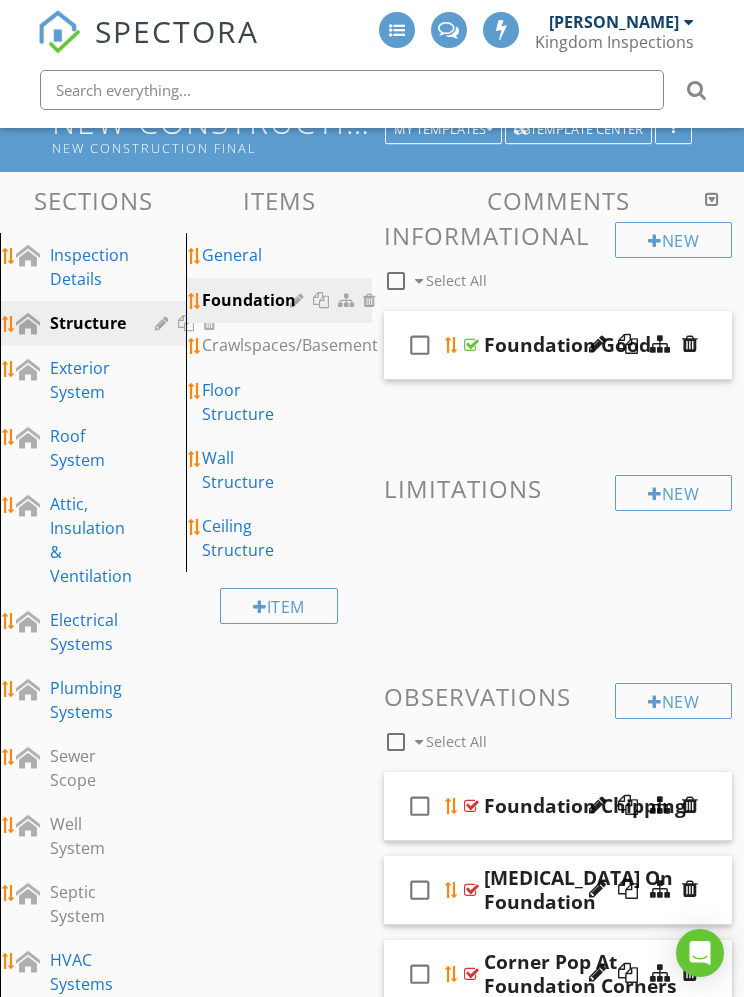 scroll, scrollTop: 127, scrollLeft: 0, axis: vertical 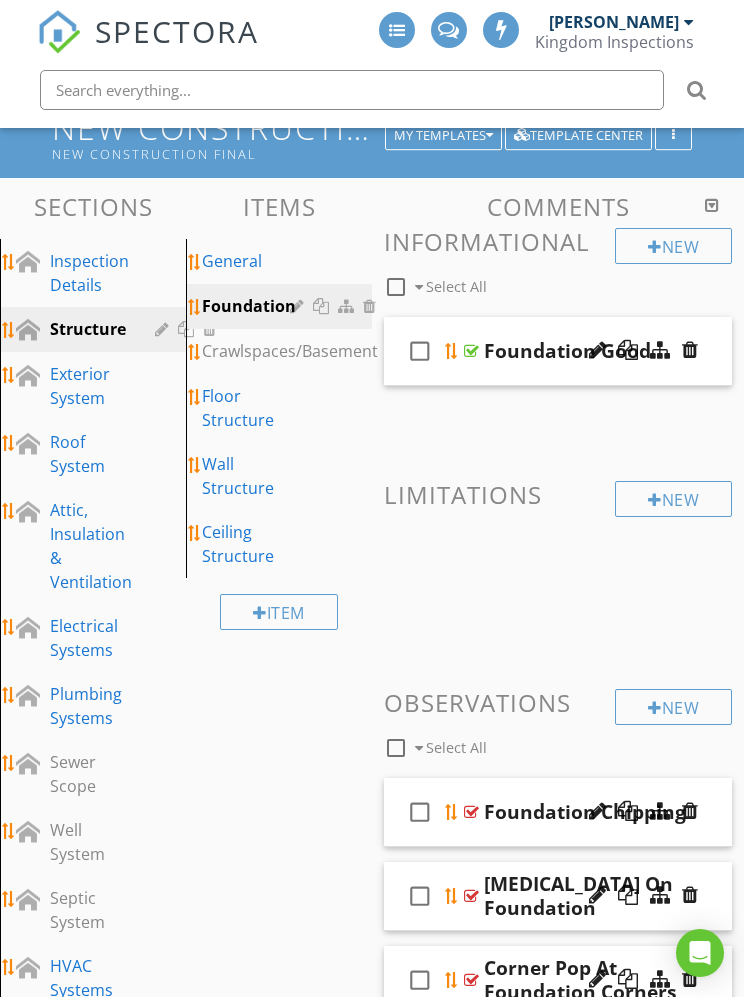 click on "Crawlspaces/Basement" at bounding box center [327, 351] 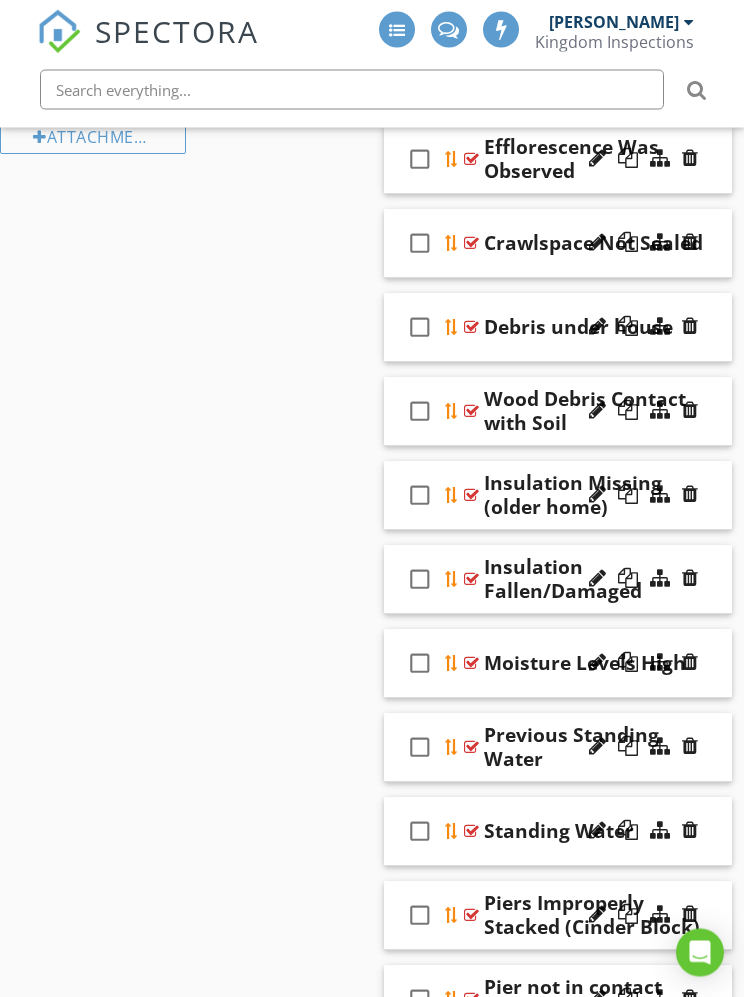 scroll, scrollTop: 1425, scrollLeft: 0, axis: vertical 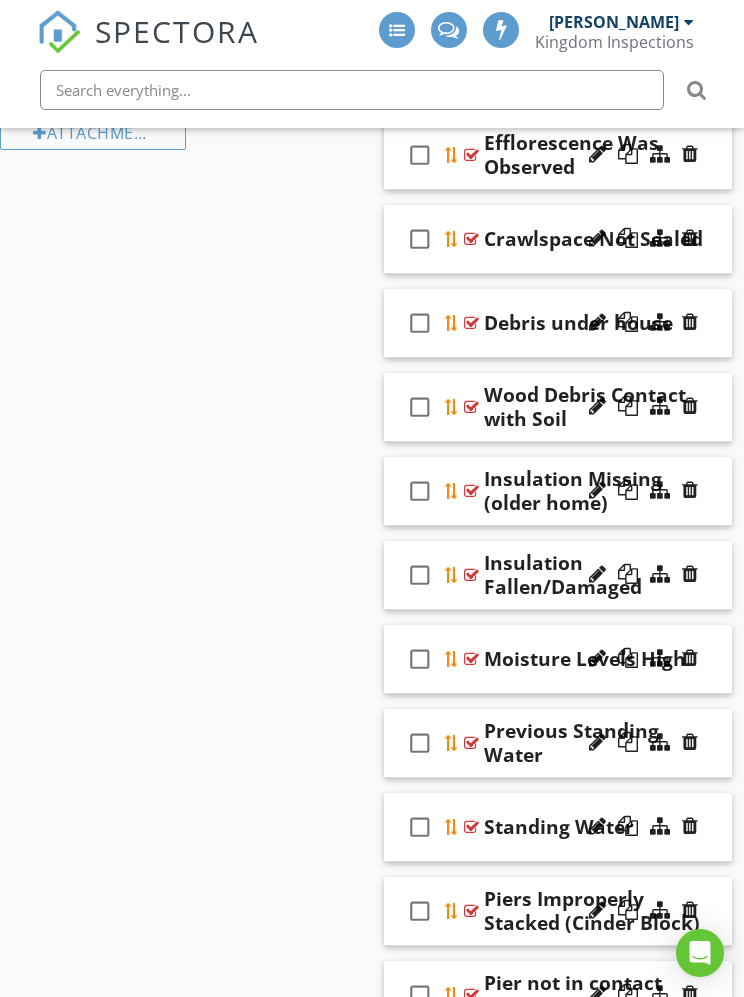 click on "check_box_outline_blank
Insulation Missing (older home)" at bounding box center (558, 491) 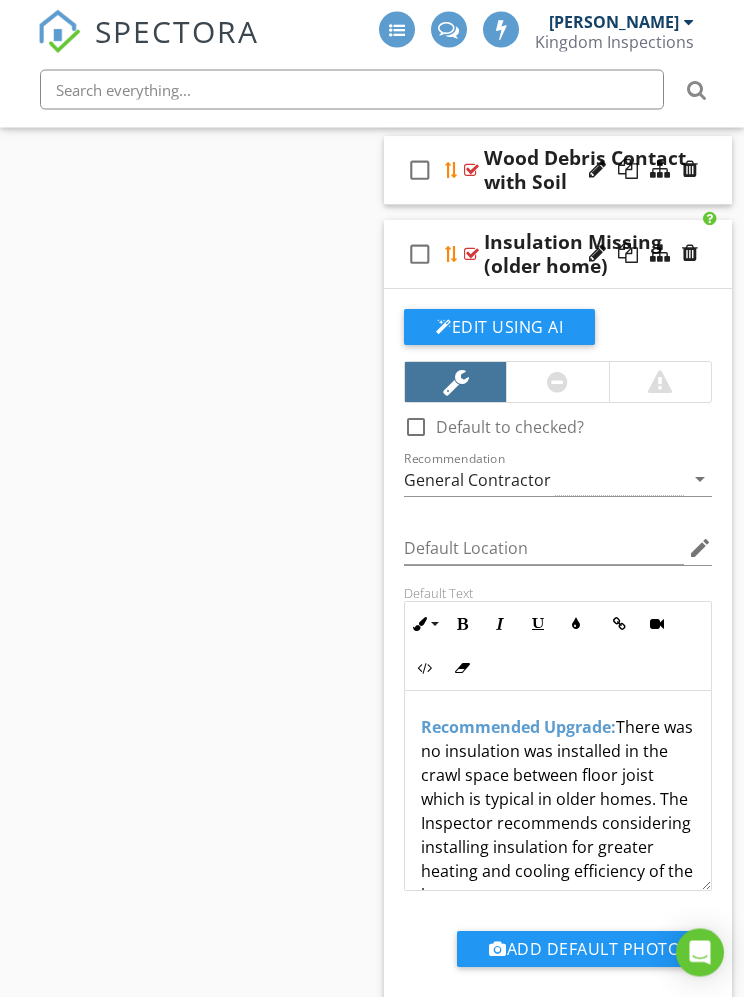 scroll, scrollTop: 1686, scrollLeft: 0, axis: vertical 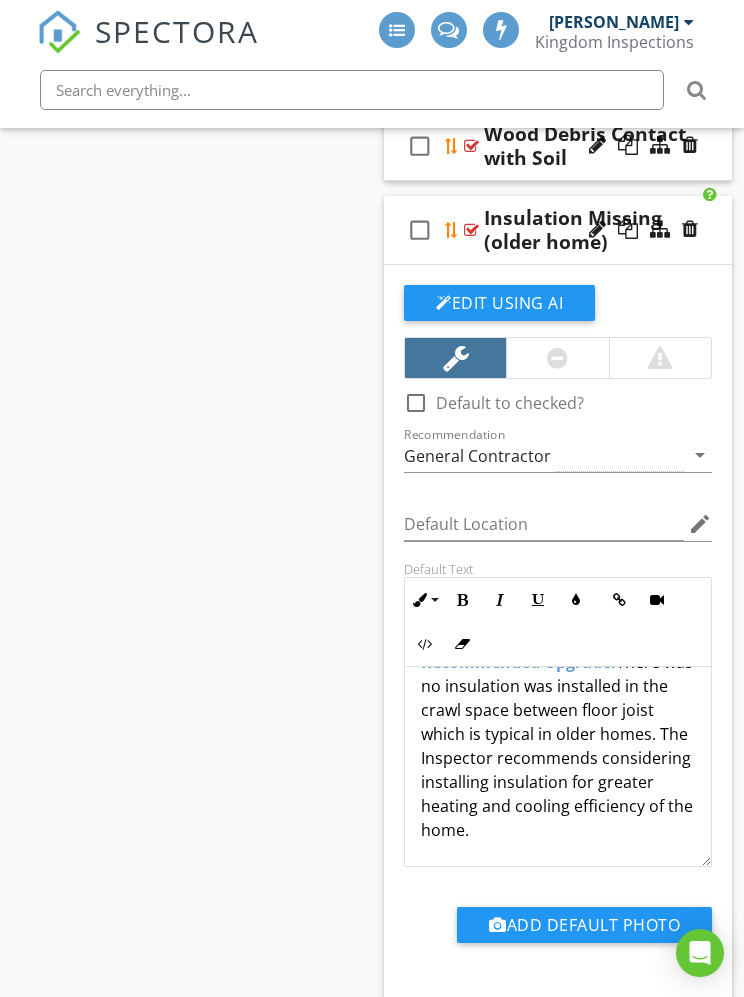 click on "Recommended Upgrade:  There was no insulation was installed in the crawl space between floor joist which is typical in older homes. The Inspector recommends considering installing insulation for greater heating and cooling efficiency of the home." at bounding box center [558, 746] 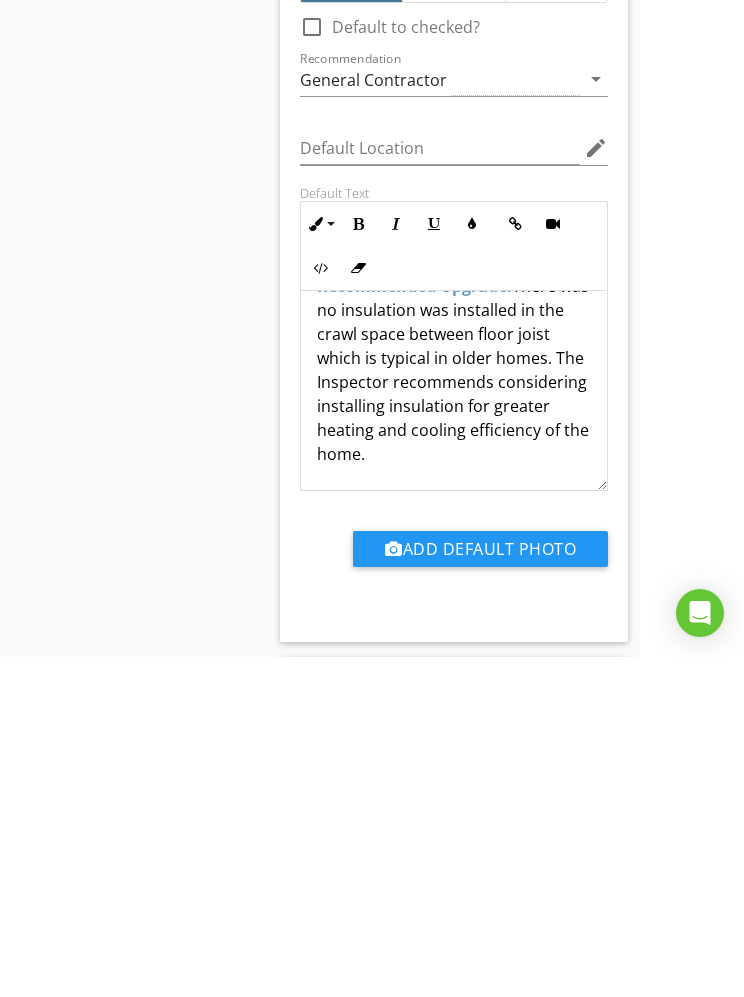 click on "Recommended Upgrade:  There was no insulation was installed in the crawl space between floor joist which is typical in older homes. The Inspector recommends considering installing insulation for greater heating and cooling efficiency of the home." at bounding box center [454, 710] 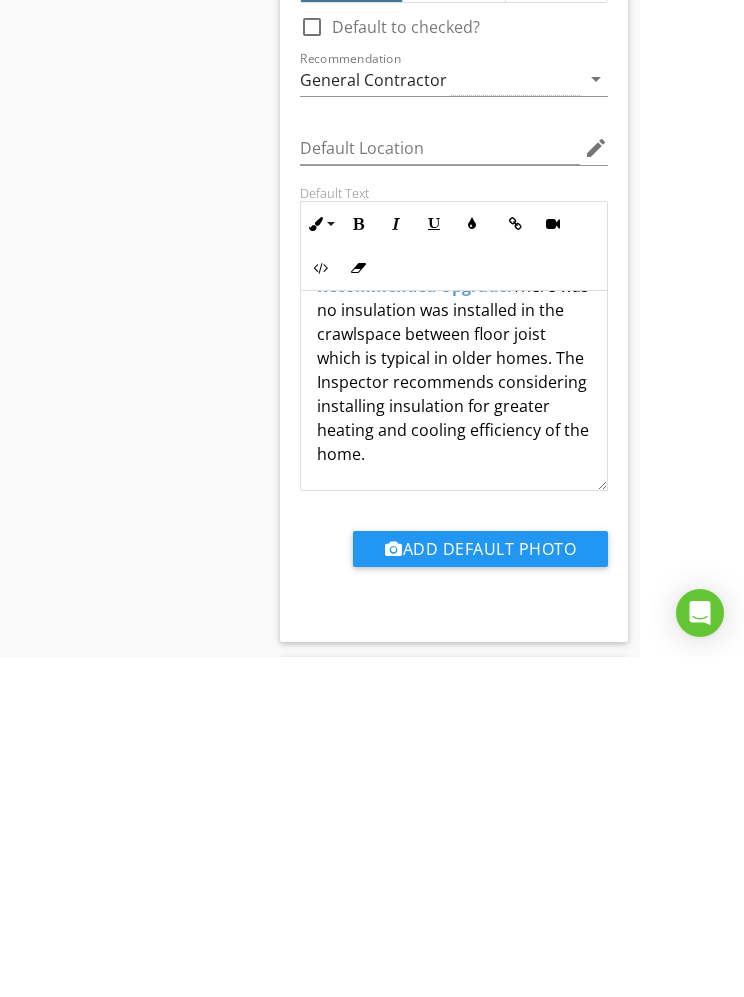 click on "Sections
Inspection Details           Structure           Exterior System           Roof System           Attic, Insulation & Ventilation           Electrical Systems           Plumbing Systems           Sewer Scope           Well System           Septic System           HVAC Systems           Interior           Appliances           Garage           Detached Structure
Section
Attachments
Attachment
Items
General           Foundation            Crawlspaces/Basement           Floor Structure           Wall Structure           Ceiling Structure
Item
Comments
New
Informational   check_box_outline_blank     Select All       check_box_outline_blank
Crawlspace Photos
check_box_outline_blank
Inspection Method" at bounding box center (268, 289) 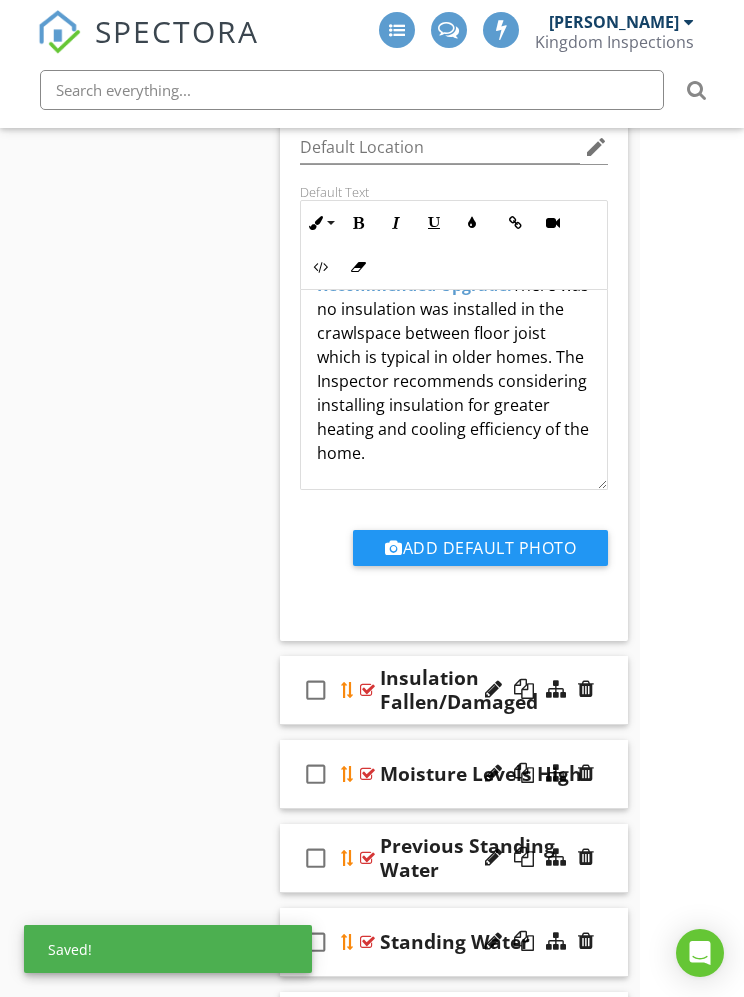 click on "Recommended Upgrade:  There was no insulation was installed in the crawl space between floor joist which is typical in older homes. The Inspector recommends considering installing insulation for greater heating and cooling efficiency of the home." at bounding box center [454, 369] 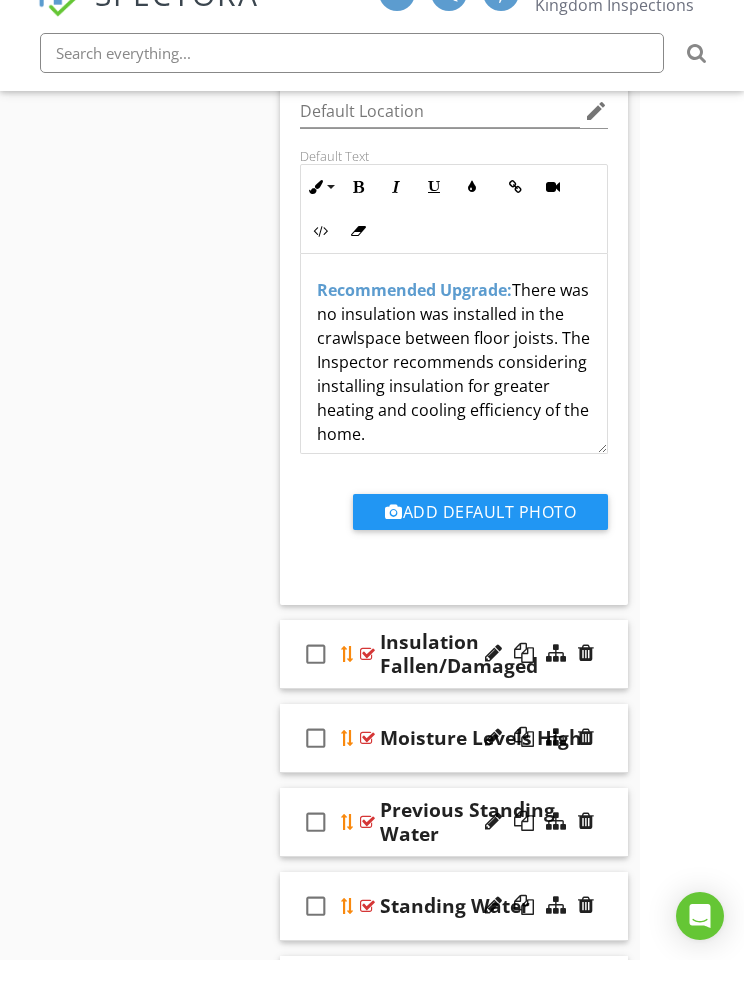 scroll, scrollTop: -1, scrollLeft: 0, axis: vertical 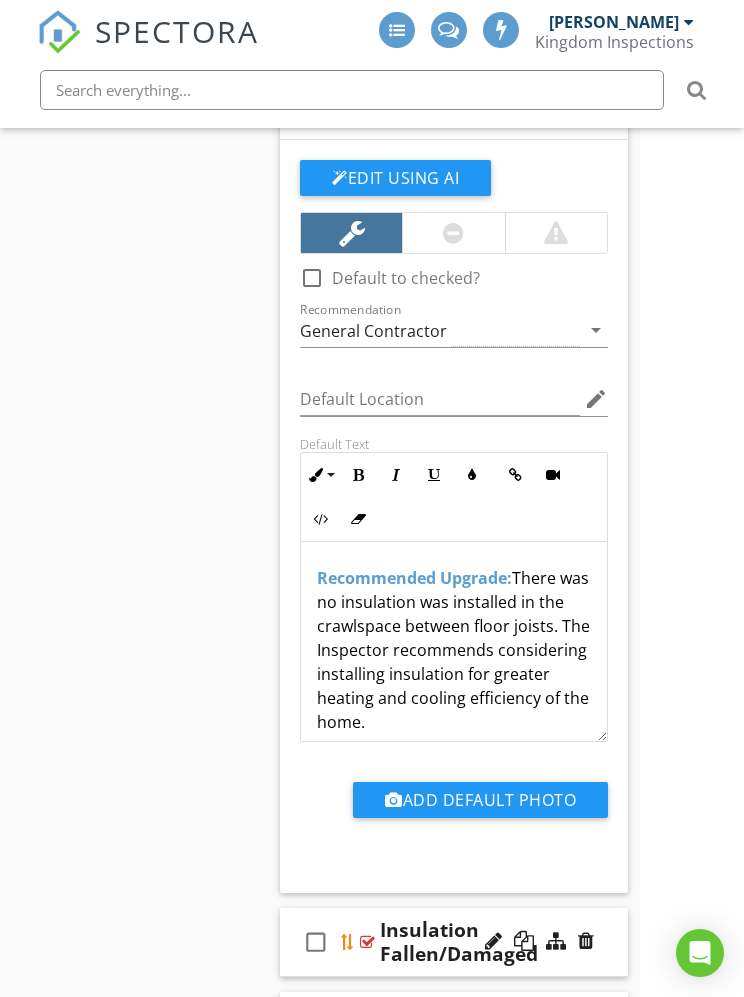 click on "Edit Using AI" at bounding box center (395, 178) 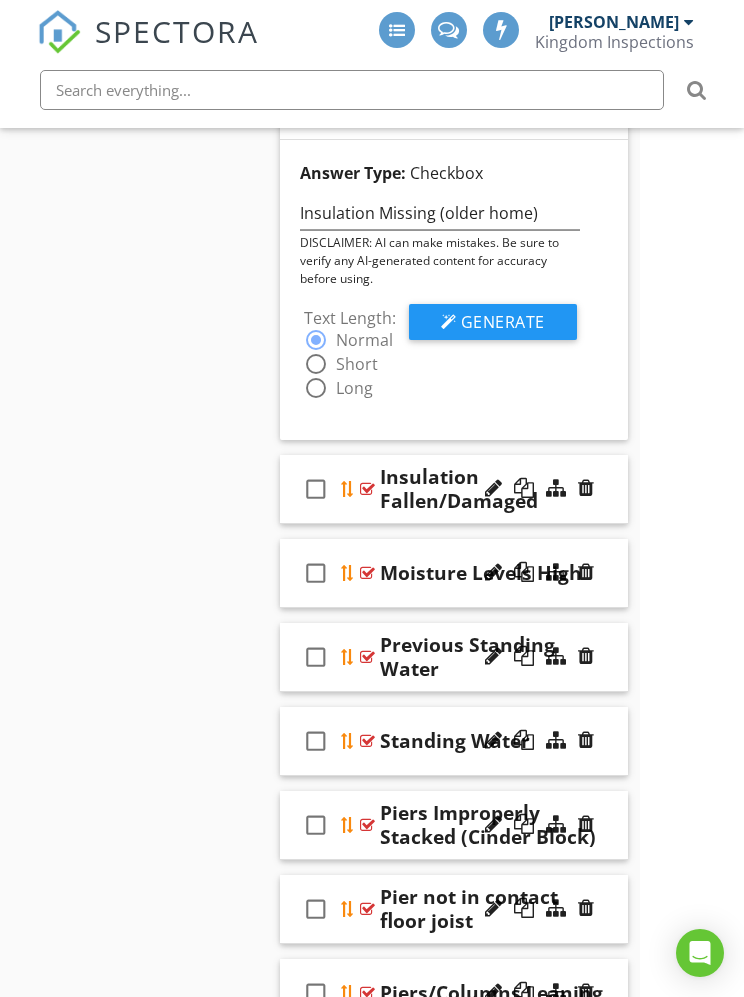 click on "Generate" at bounding box center [503, 322] 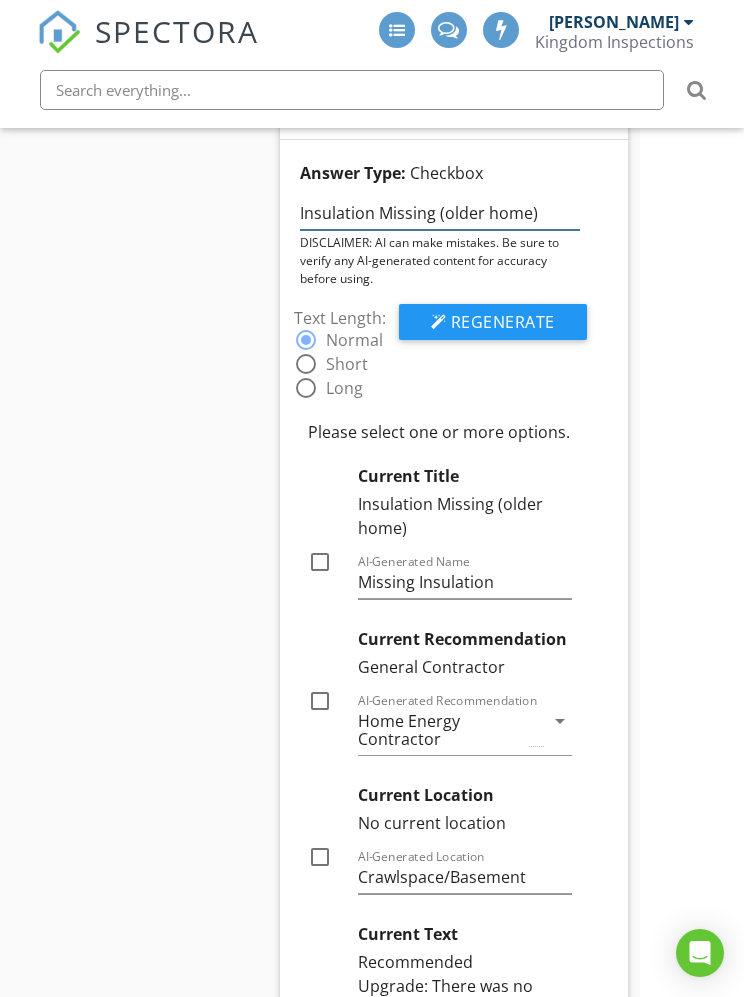 click on "Insulation Missing (older home)" at bounding box center (440, 213) 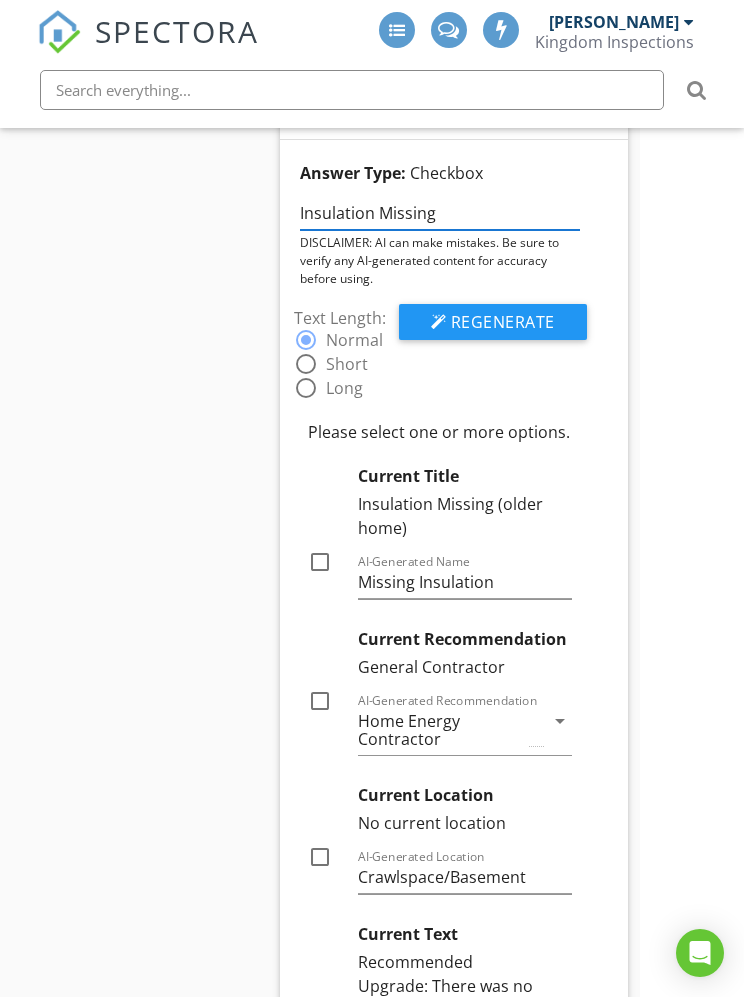 type on "Insulation Missing" 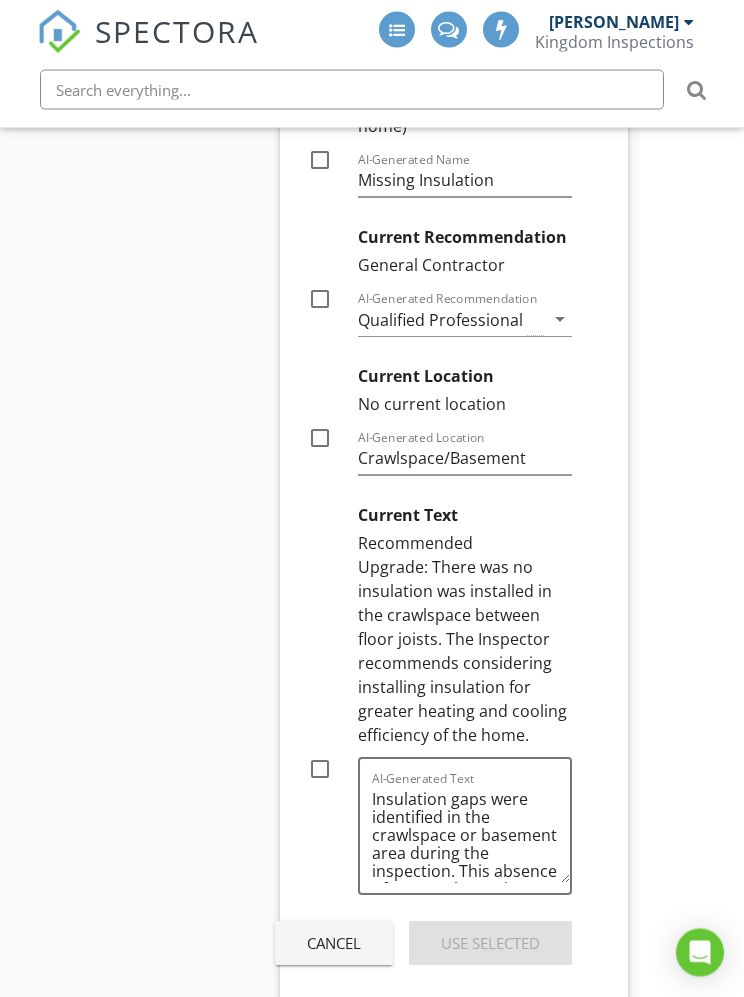 scroll, scrollTop: 2213, scrollLeft: 104, axis: both 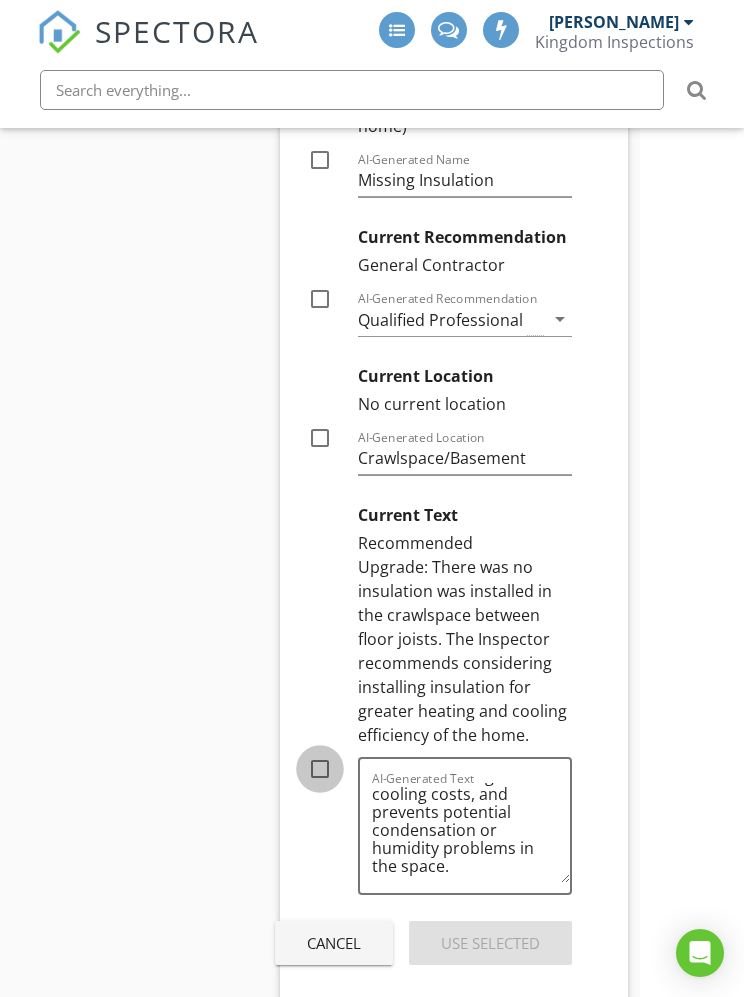 click at bounding box center [320, 769] 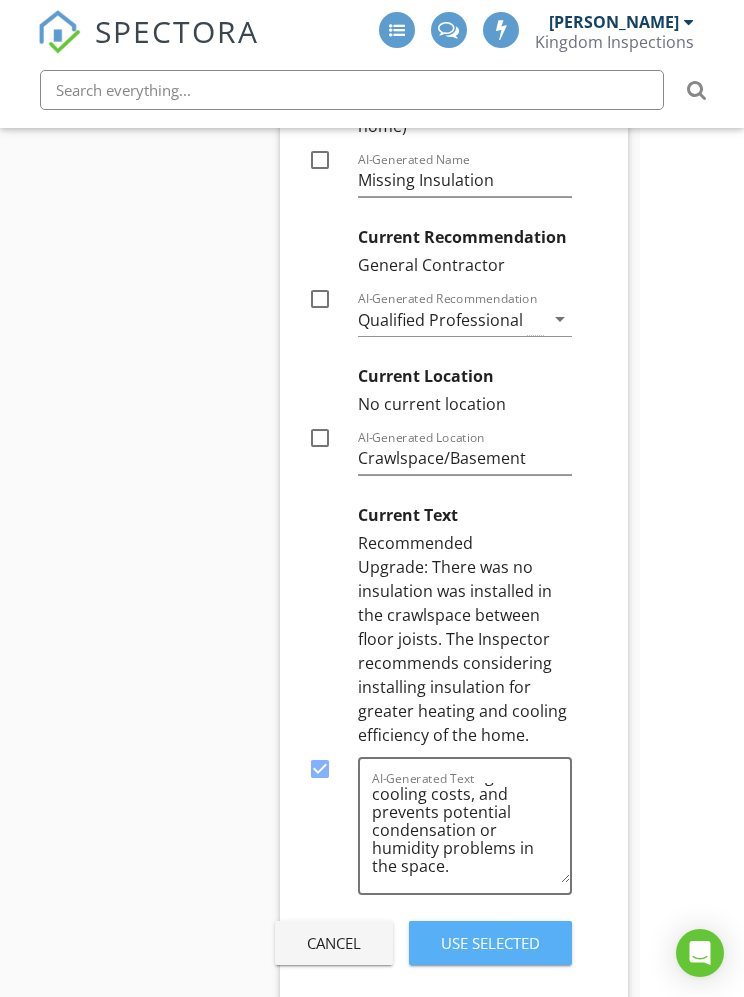 click on "Use Selected" at bounding box center [490, 943] 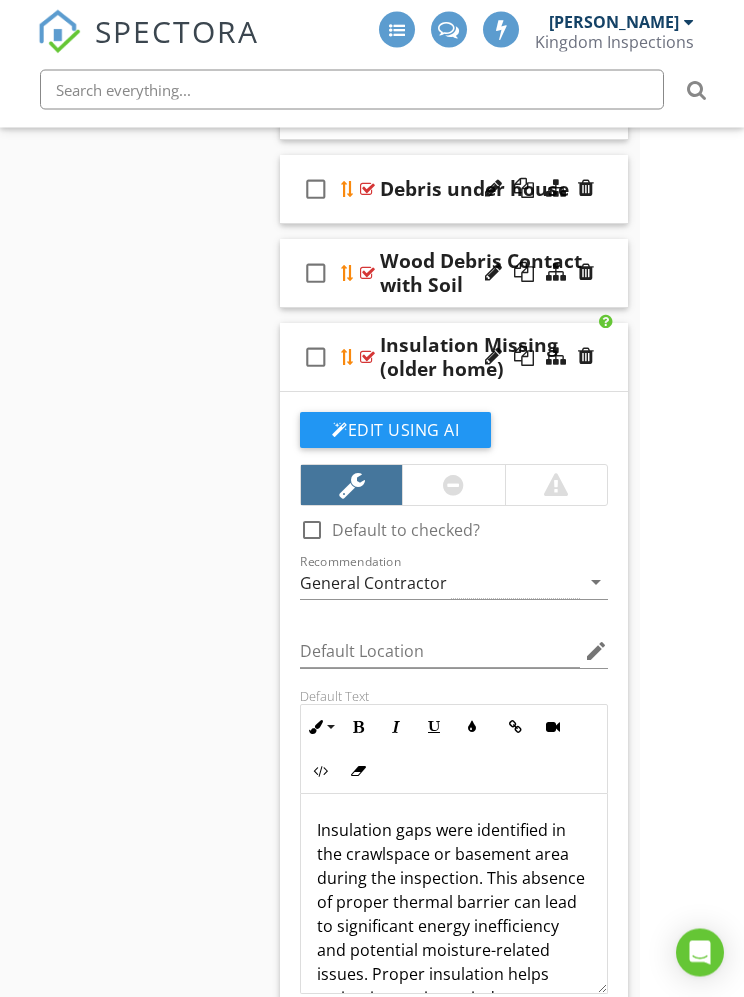 scroll, scrollTop: 1495, scrollLeft: 104, axis: both 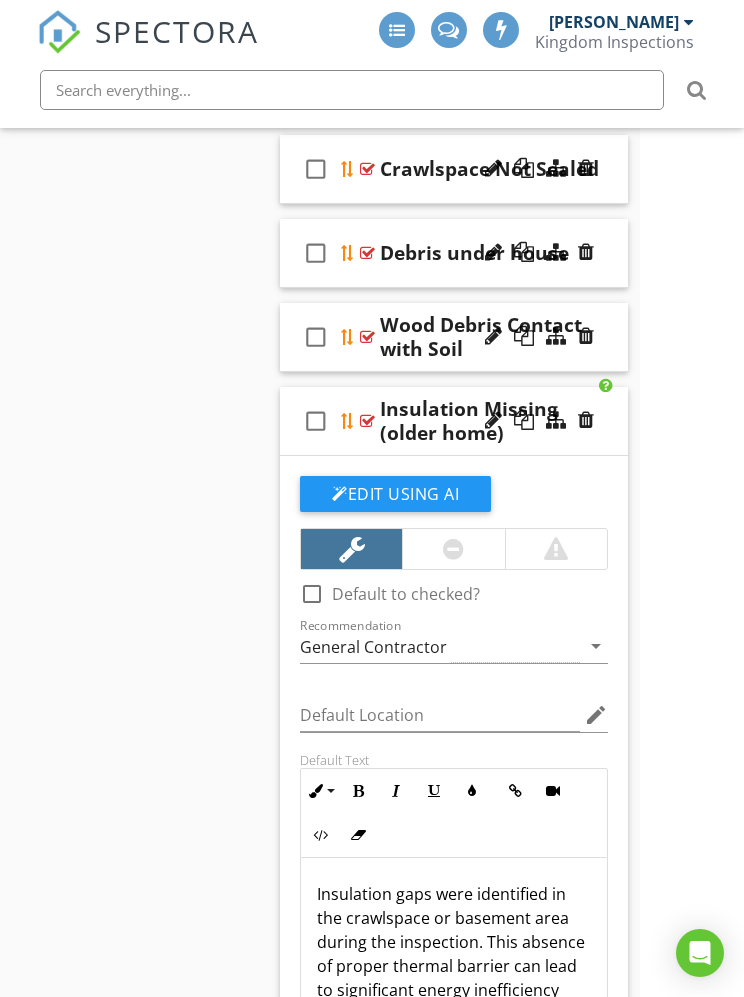click at bounding box center [493, 420] 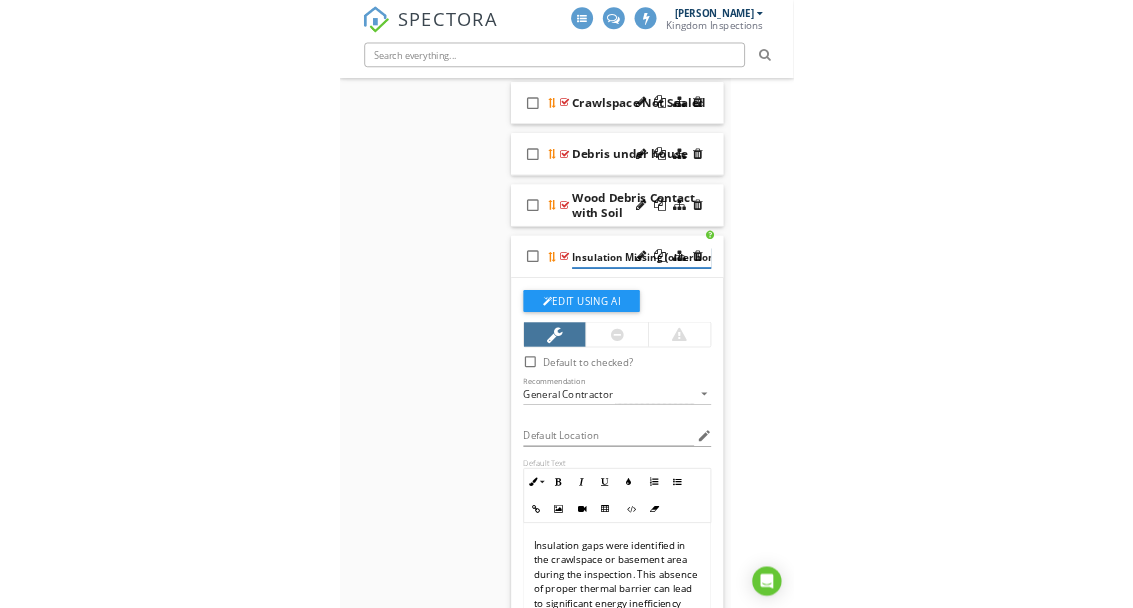 scroll, scrollTop: 1605, scrollLeft: 0, axis: vertical 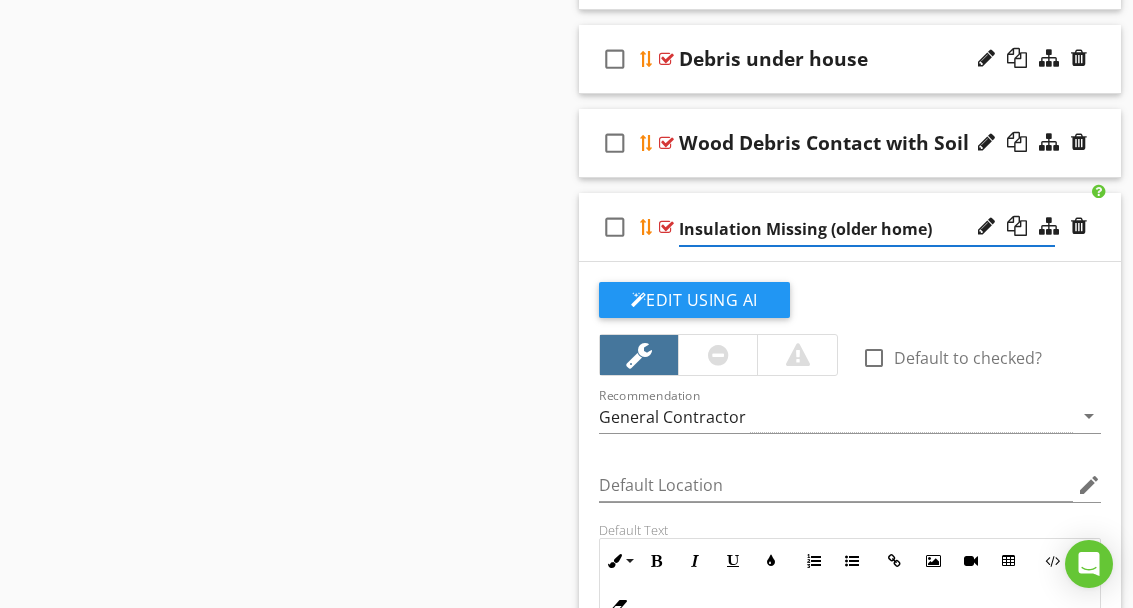 click on "Insulation Missing (older home)" at bounding box center [867, 229] 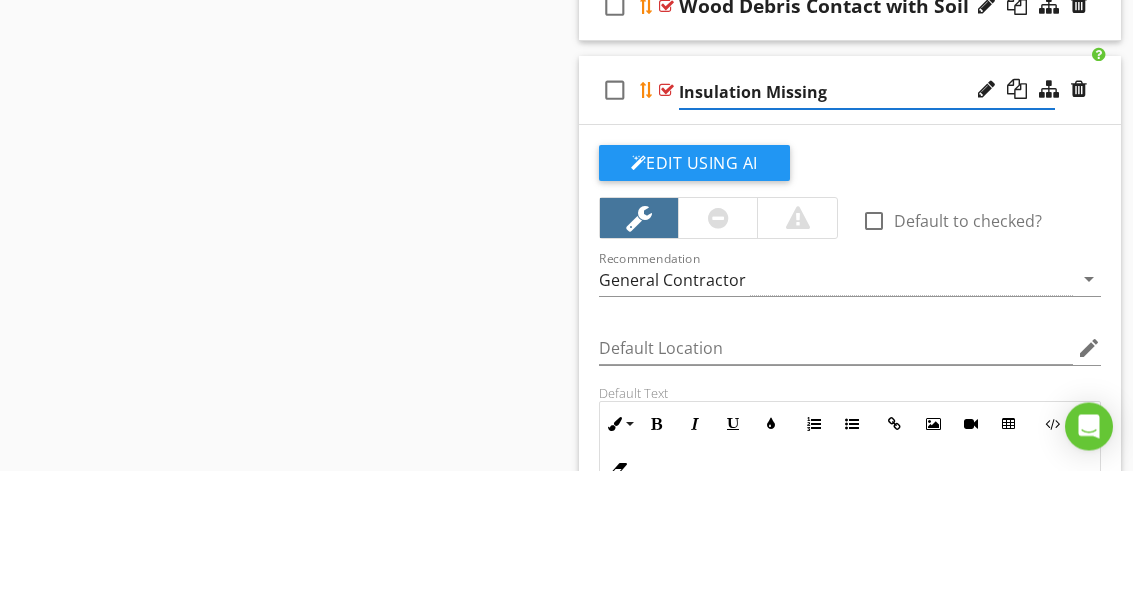 type on "Insulation Missing" 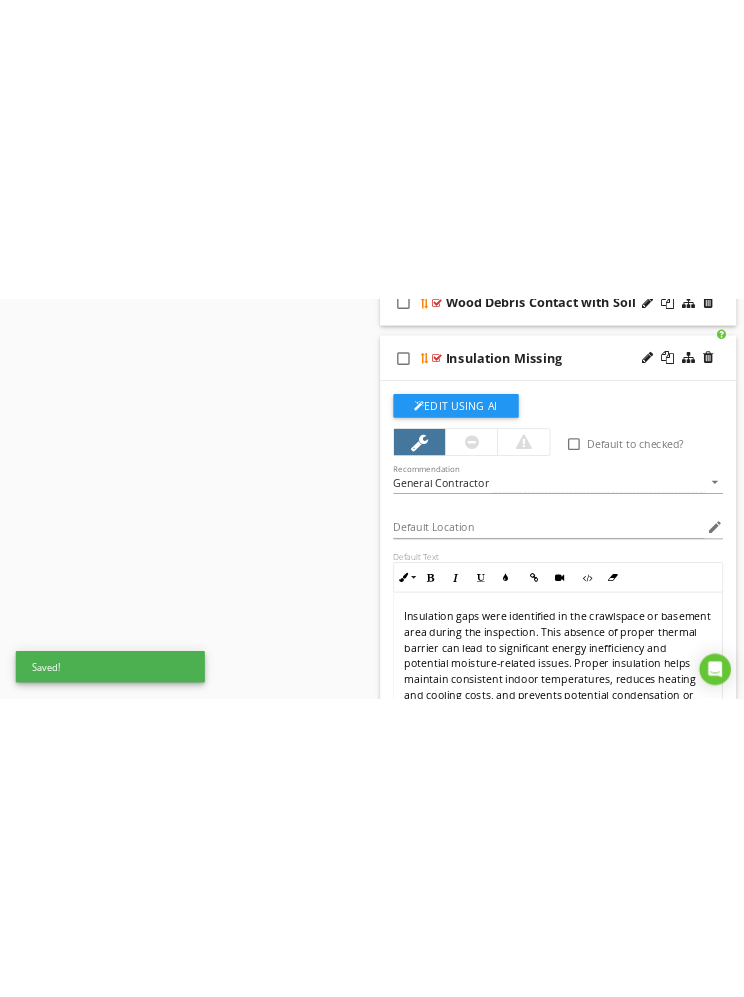 scroll, scrollTop: 1664, scrollLeft: 0, axis: vertical 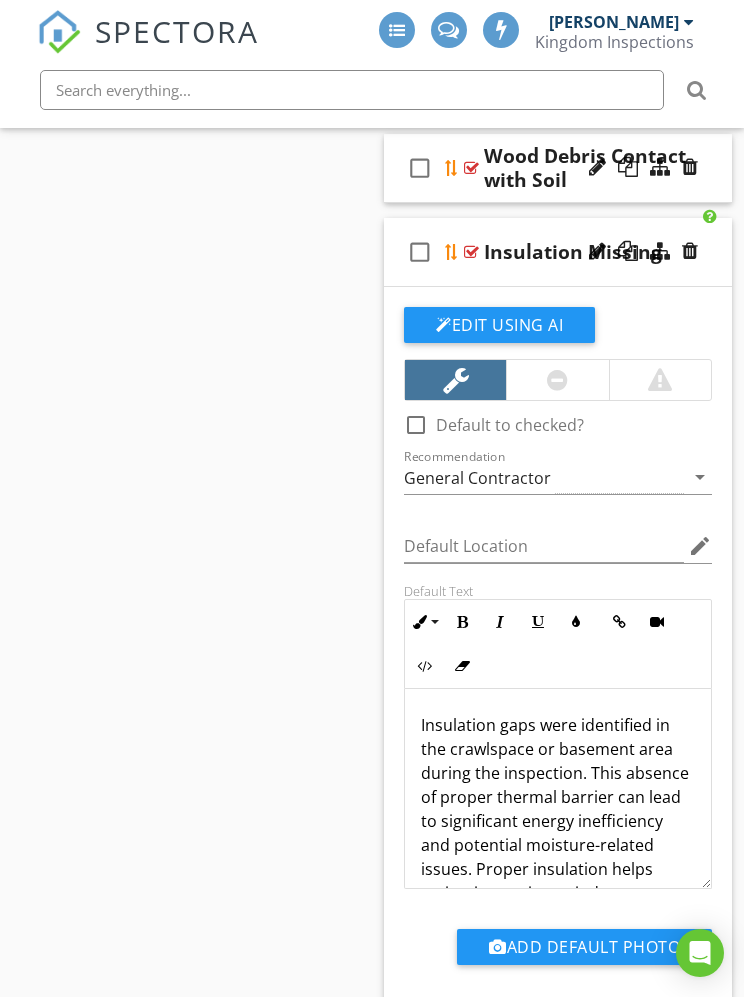 click on "check_box_outline_blank
Insulation Missing" at bounding box center (558, 252) 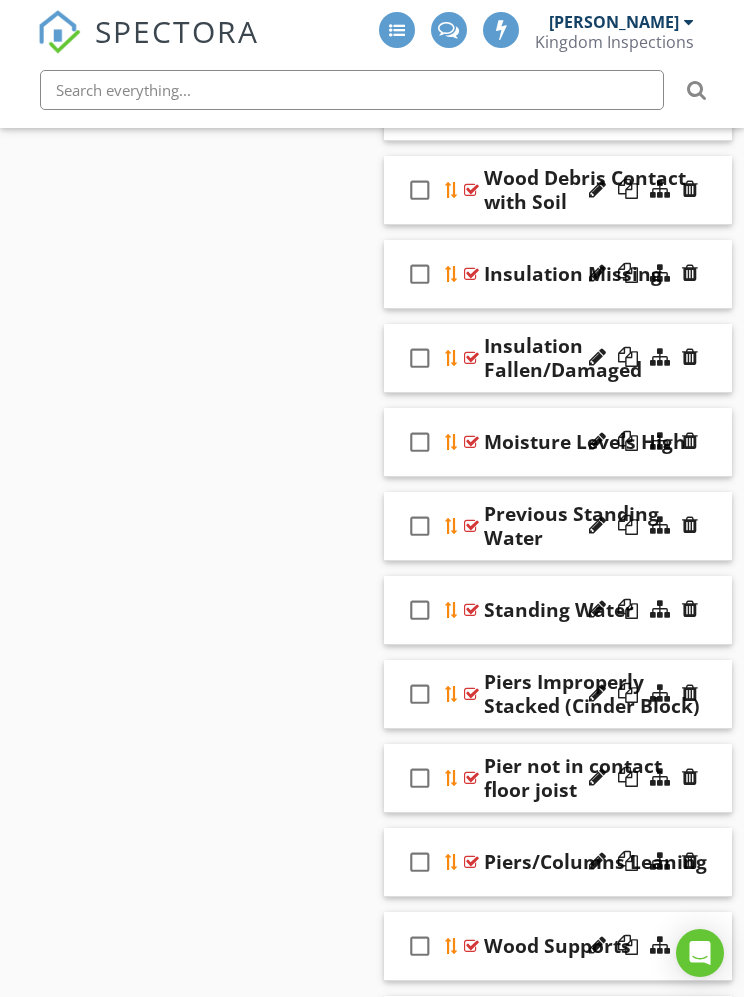scroll, scrollTop: 1641, scrollLeft: 0, axis: vertical 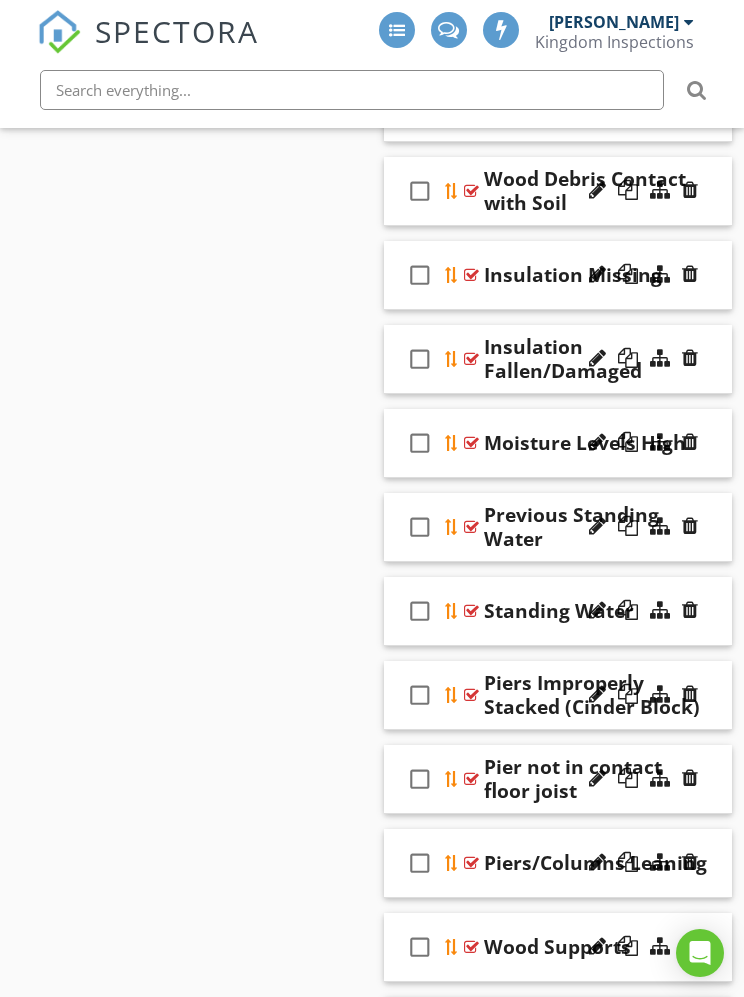 click at bounding box center [690, 526] 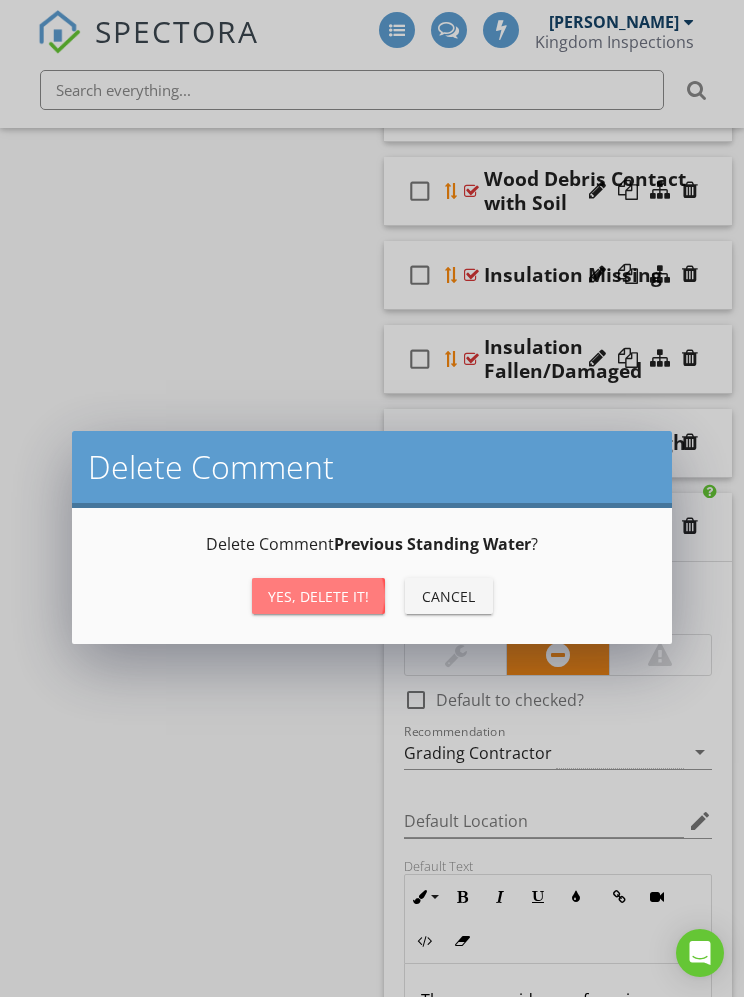 click on "Yes, Delete it!" at bounding box center (318, 596) 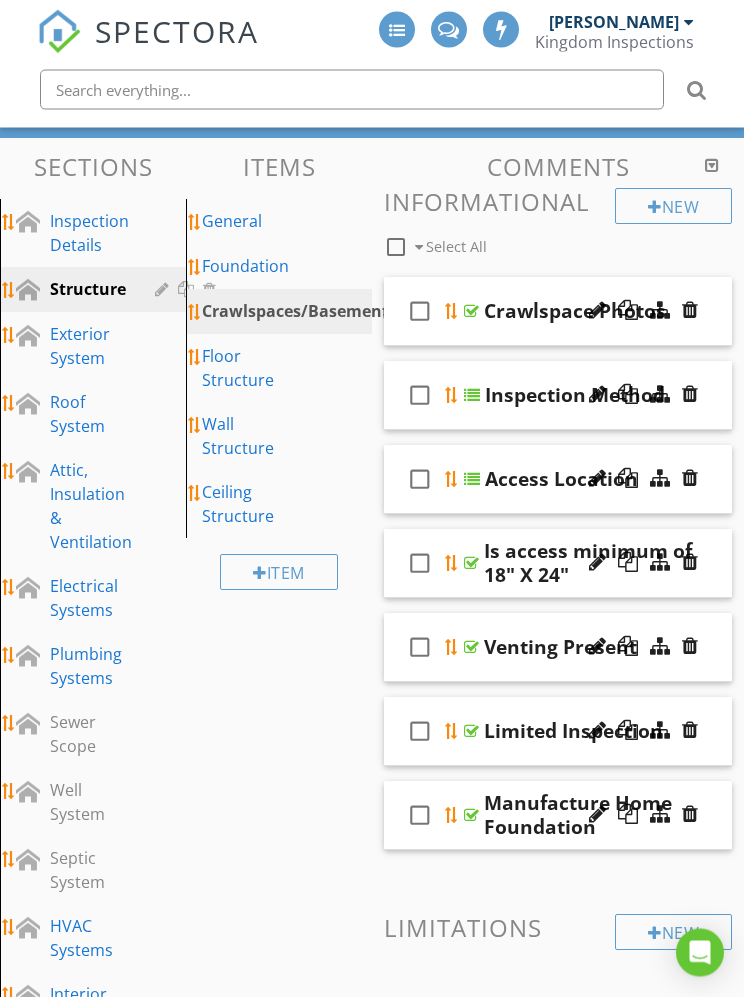 scroll, scrollTop: 167, scrollLeft: 0, axis: vertical 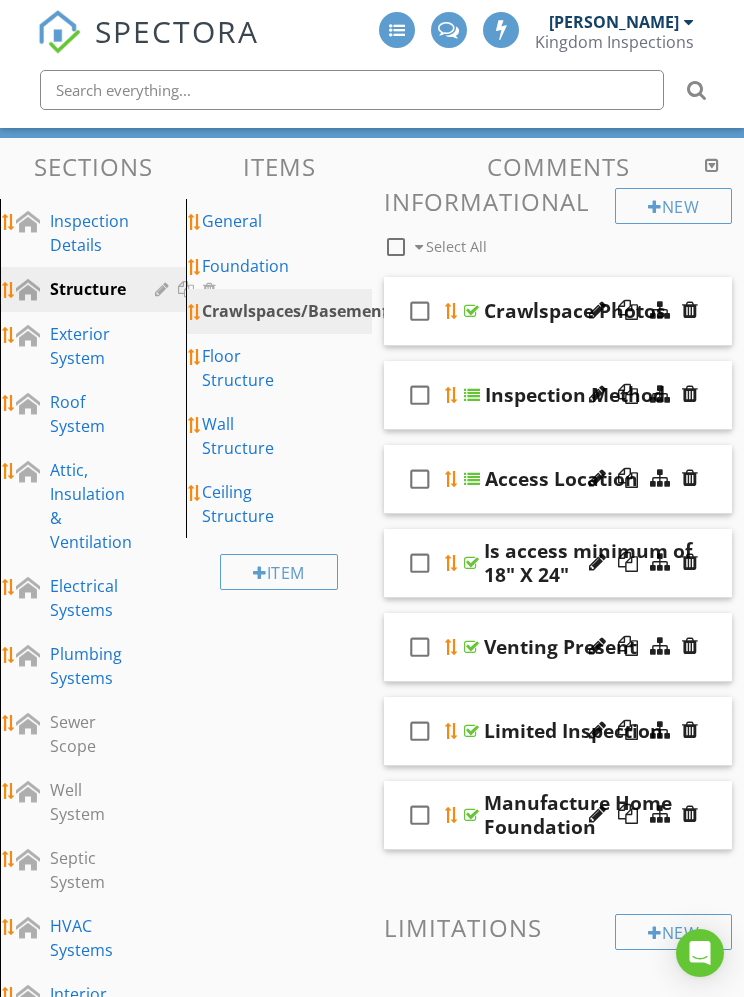 click on "Floor Structure" at bounding box center [244, 368] 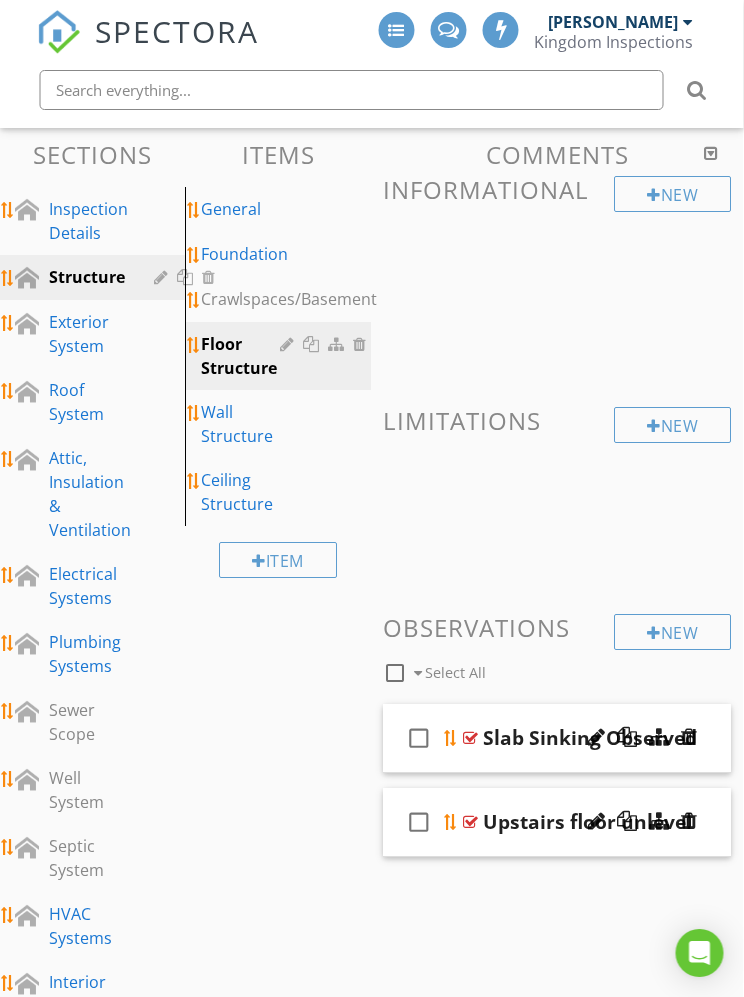 scroll, scrollTop: 179, scrollLeft: 1, axis: both 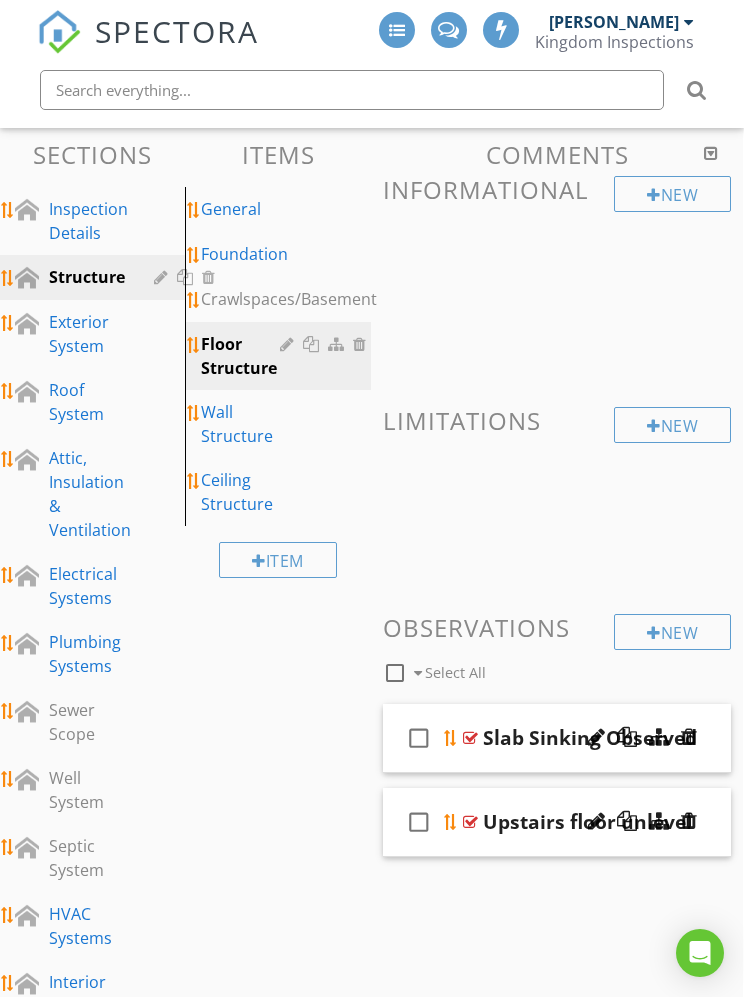 click on "Wall Structure" at bounding box center [243, 424] 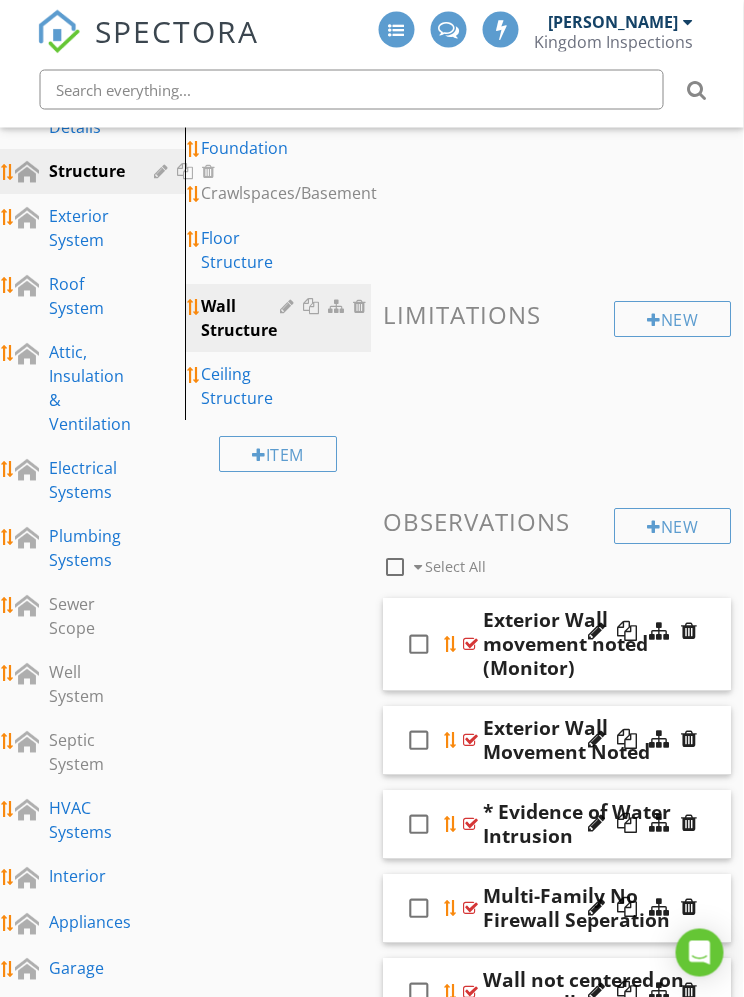 scroll, scrollTop: 260, scrollLeft: 0, axis: vertical 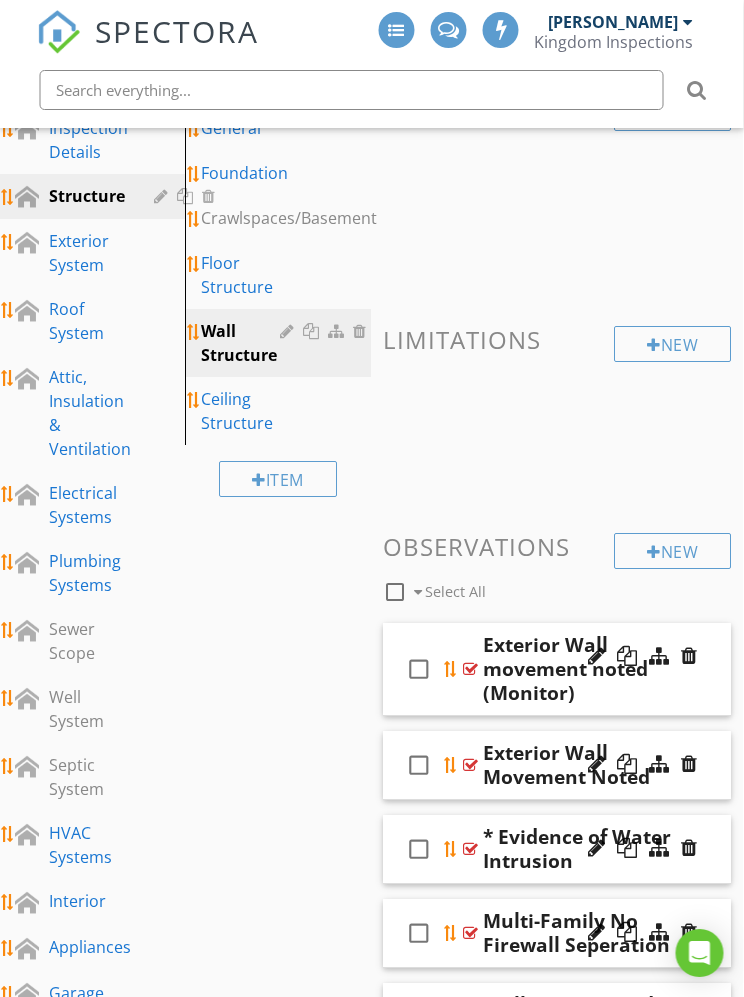 click at bounding box center (690, 656) 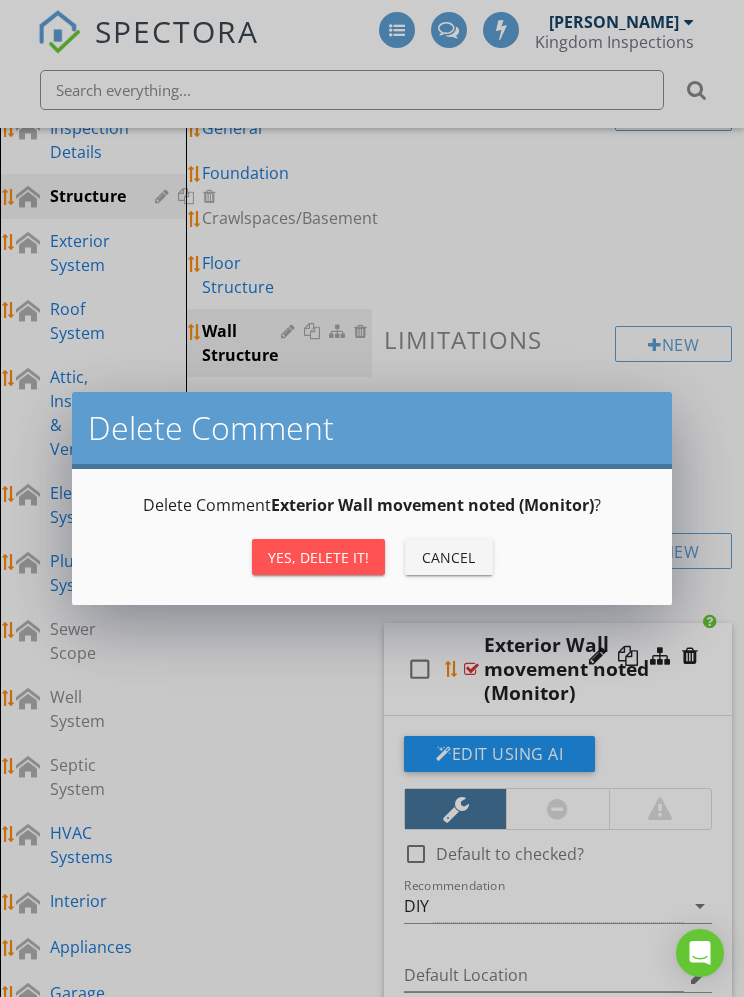 click on "Yes, Delete it!" at bounding box center [318, 557] 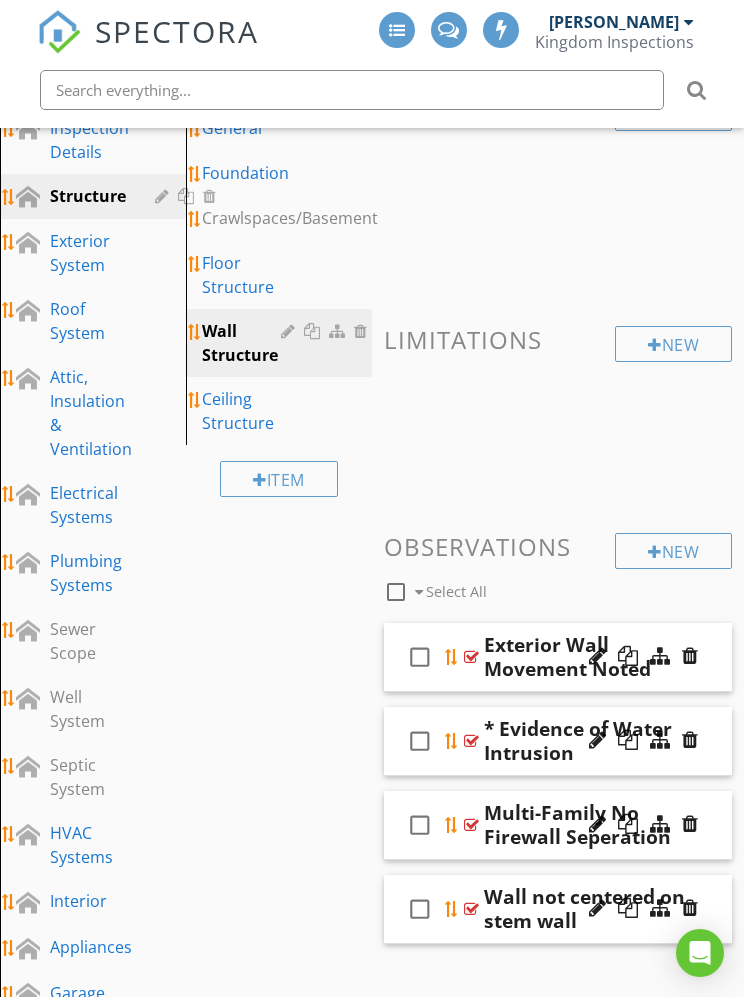 click at bounding box center [690, 656] 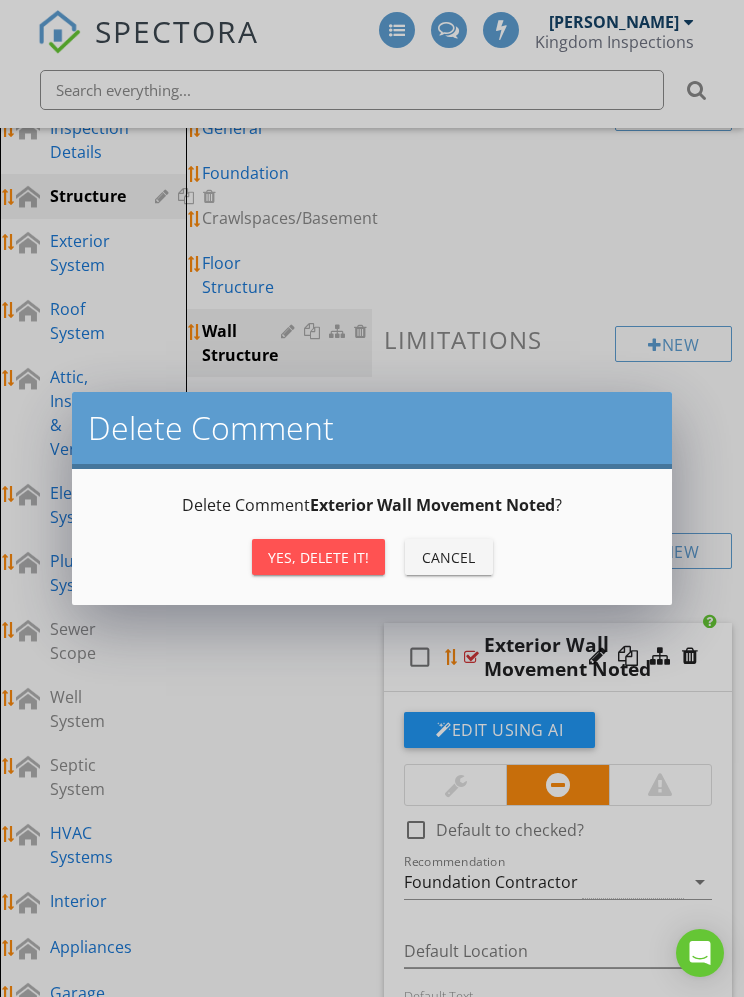 click on "Yes, Delete it!" at bounding box center (318, 557) 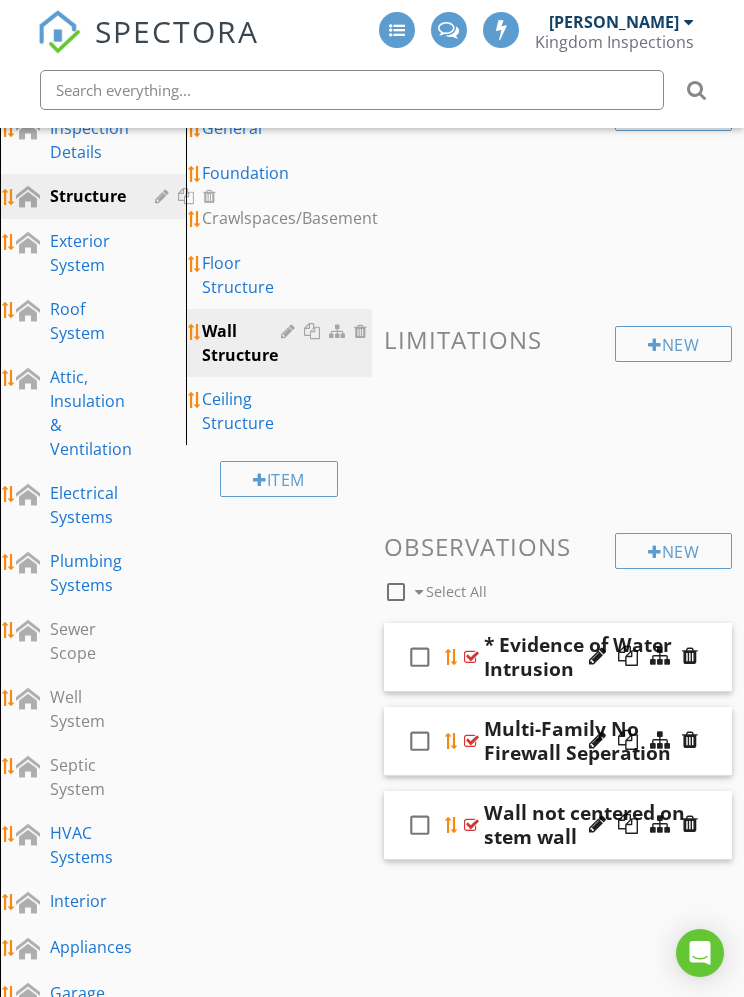 click on "Ceiling Structure" at bounding box center (244, 411) 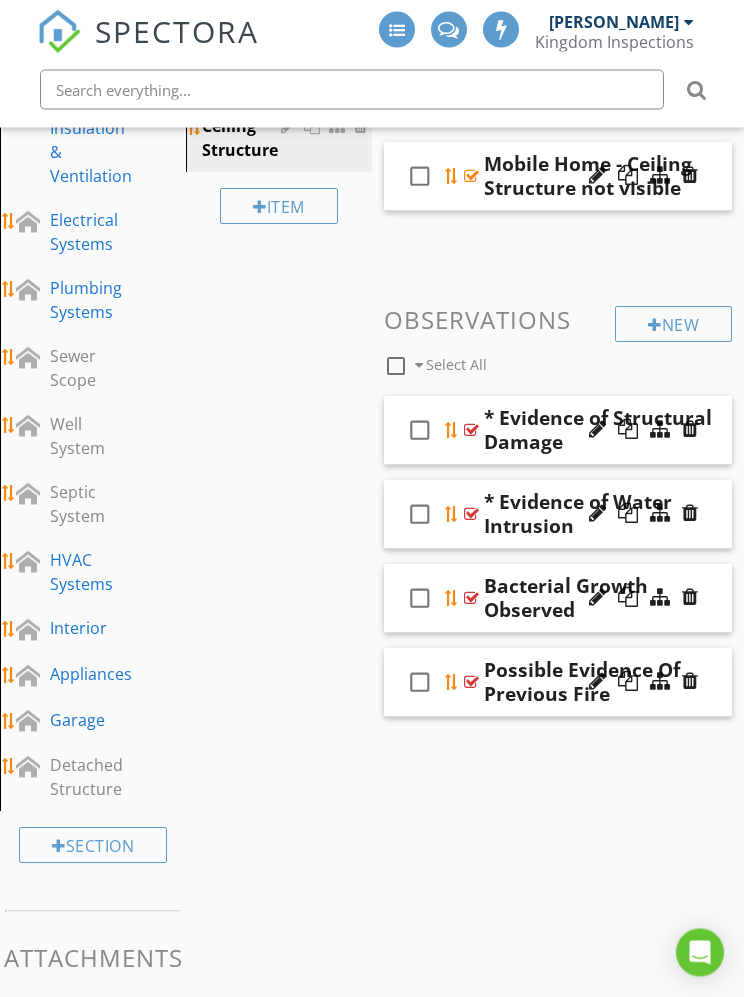 scroll, scrollTop: 534, scrollLeft: 0, axis: vertical 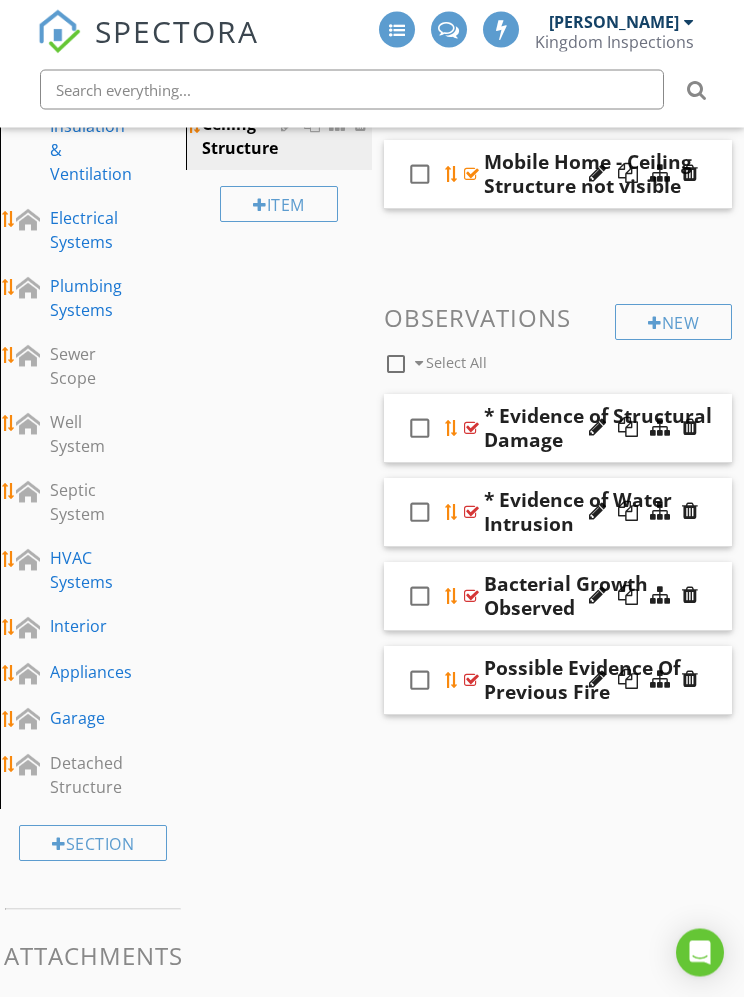 click at bounding box center [690, 680] 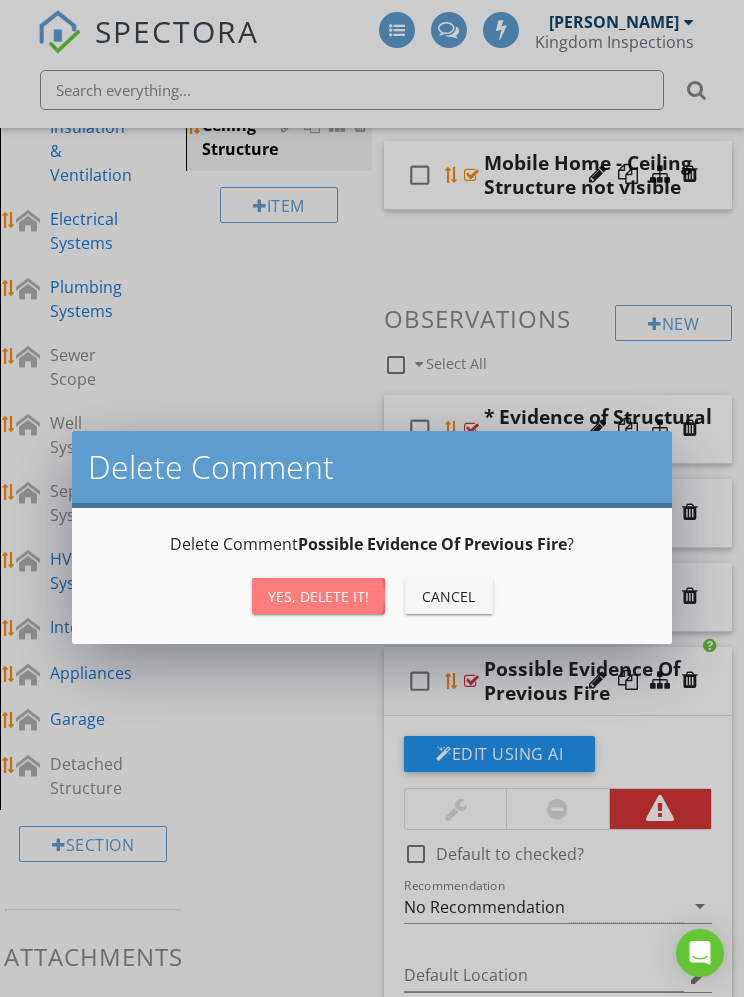 click on "Yes, Delete it!" at bounding box center (318, 596) 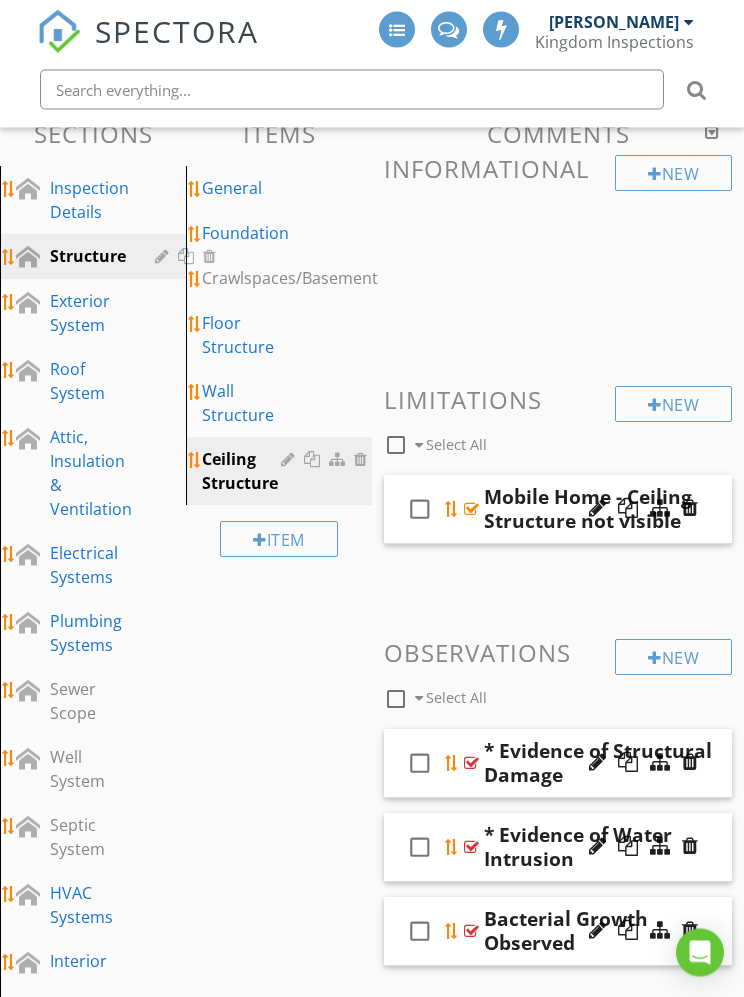 scroll, scrollTop: 200, scrollLeft: 0, axis: vertical 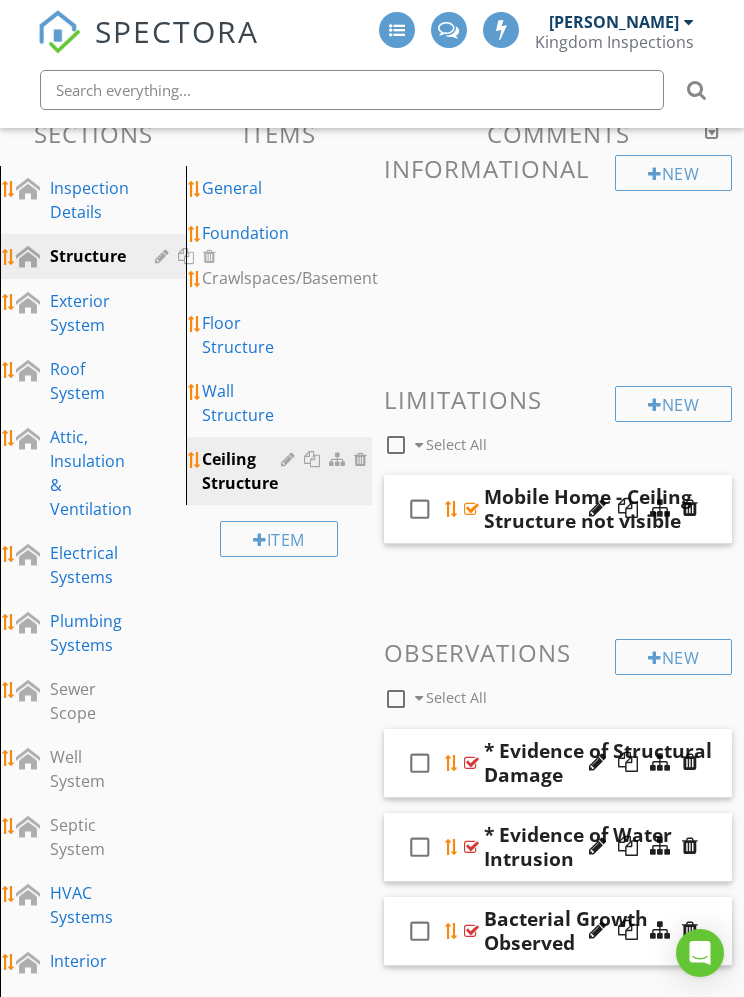 click on "Exterior System" at bounding box center [80, 313] 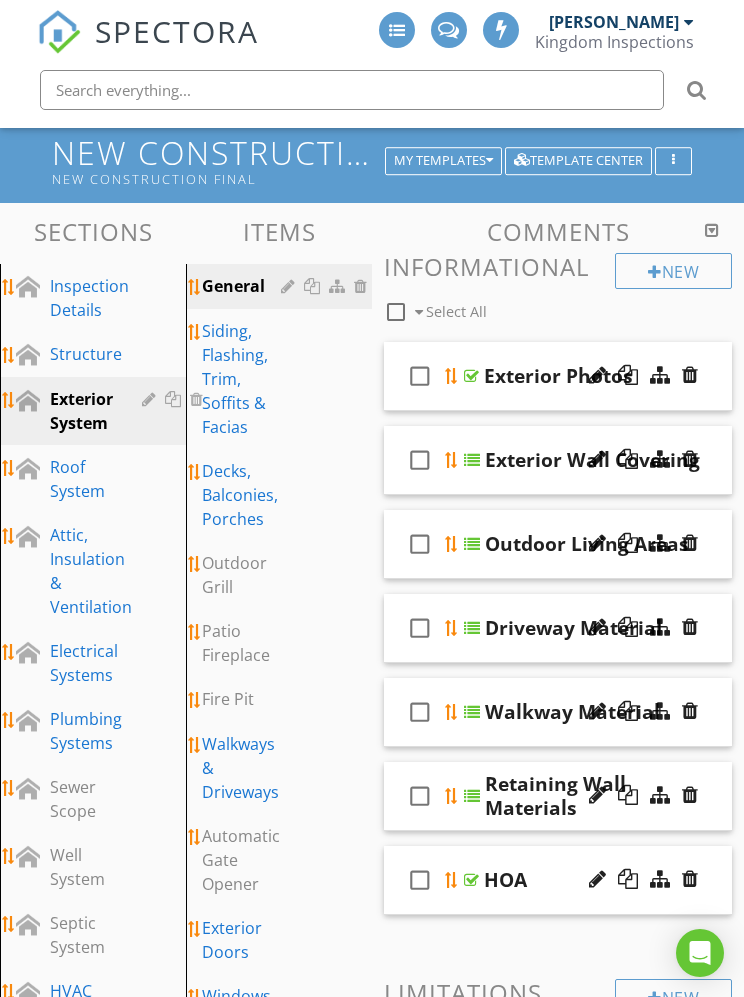 scroll, scrollTop: 0, scrollLeft: 0, axis: both 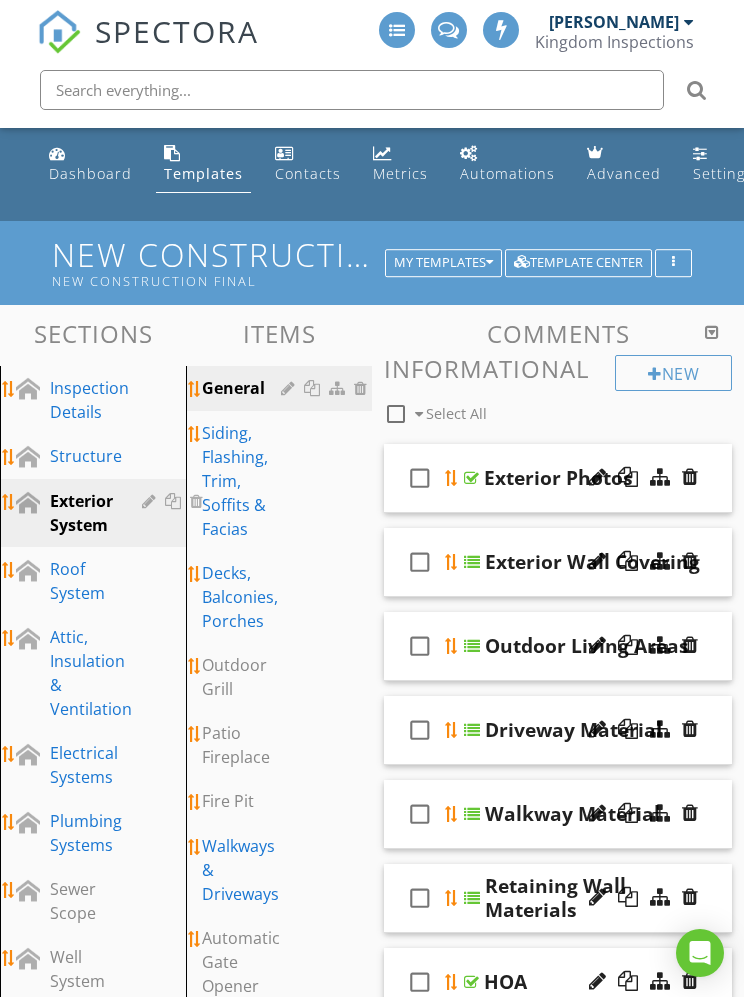 click on "Siding, Flashing, Trim, Soffits & Facias" at bounding box center (244, 481) 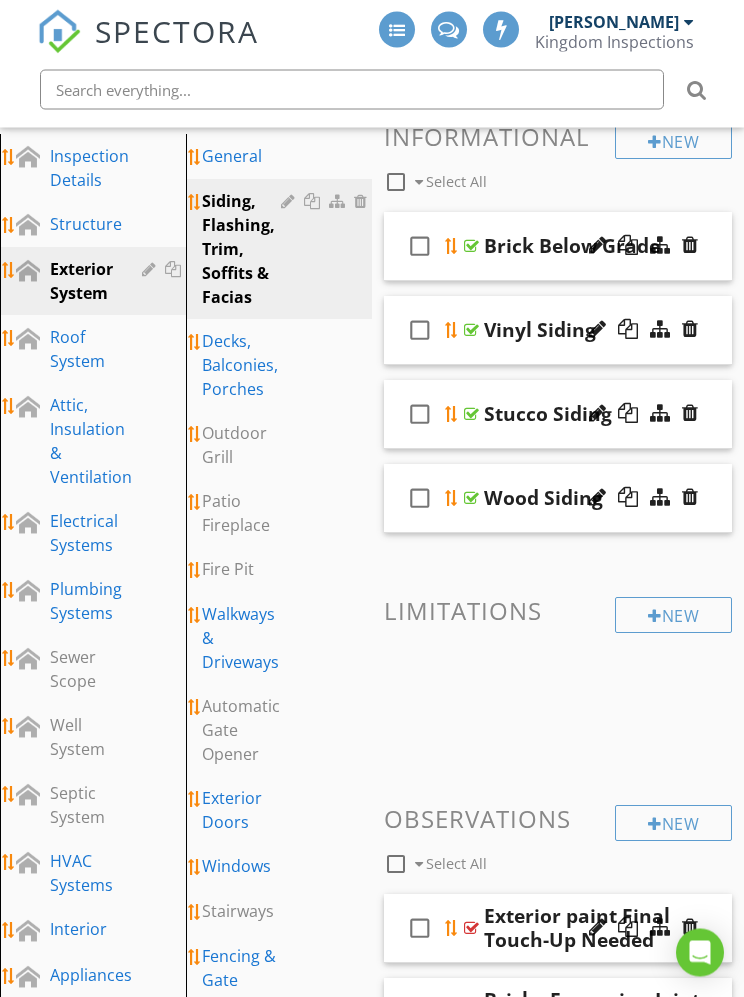scroll, scrollTop: 237, scrollLeft: 0, axis: vertical 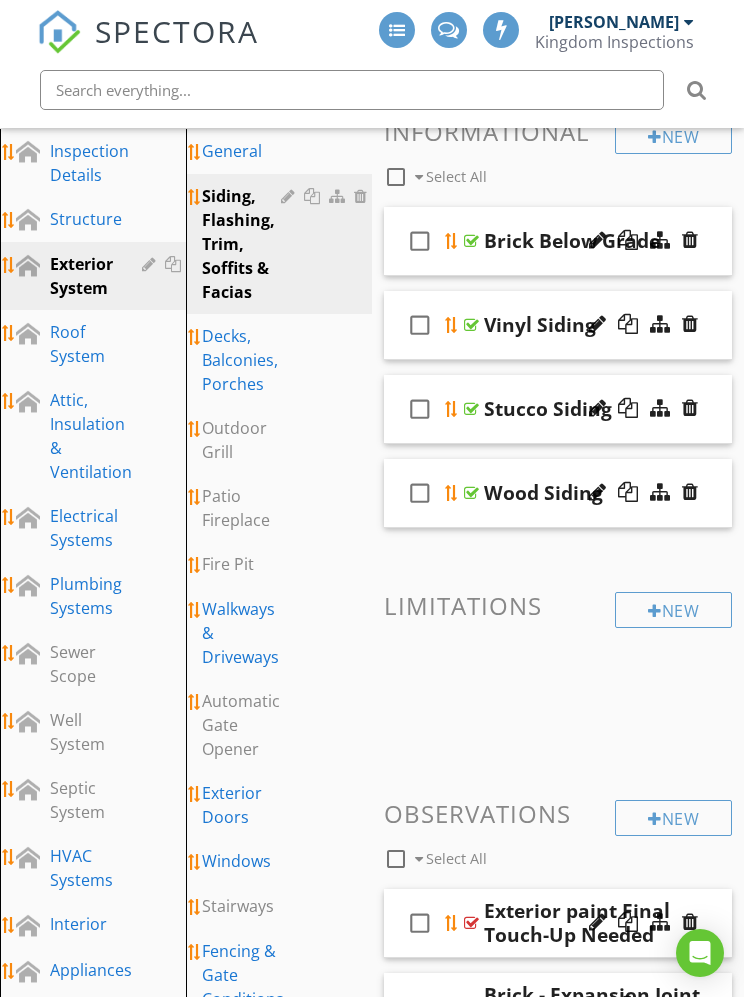 click on "Decks, Balconies, Porches" at bounding box center (244, 360) 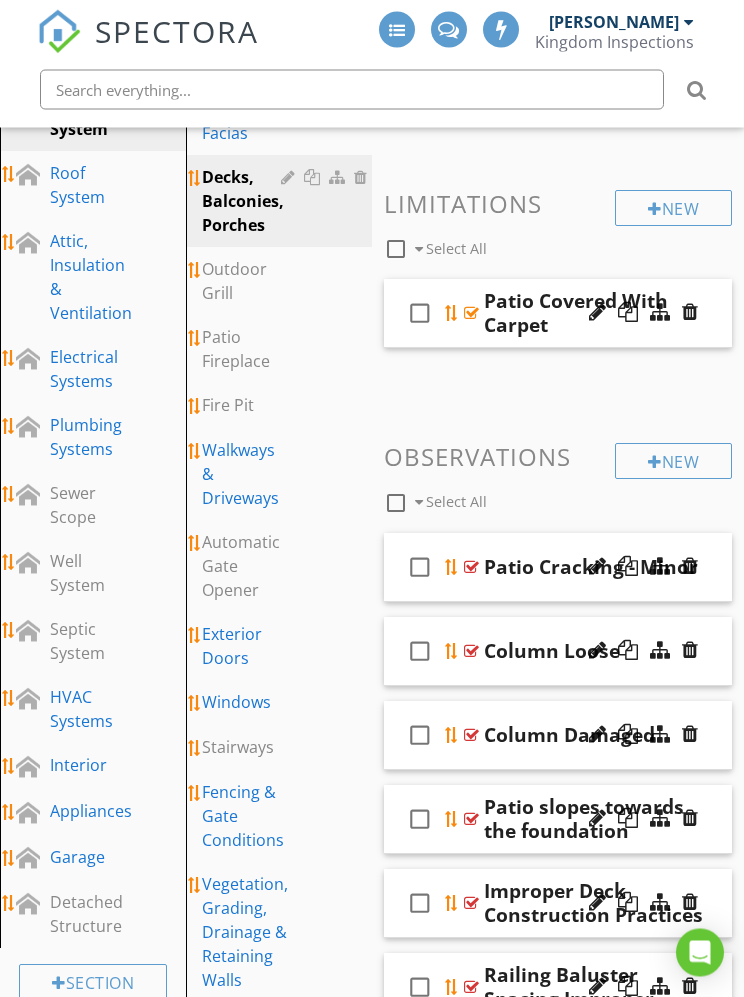 scroll, scrollTop: 396, scrollLeft: 0, axis: vertical 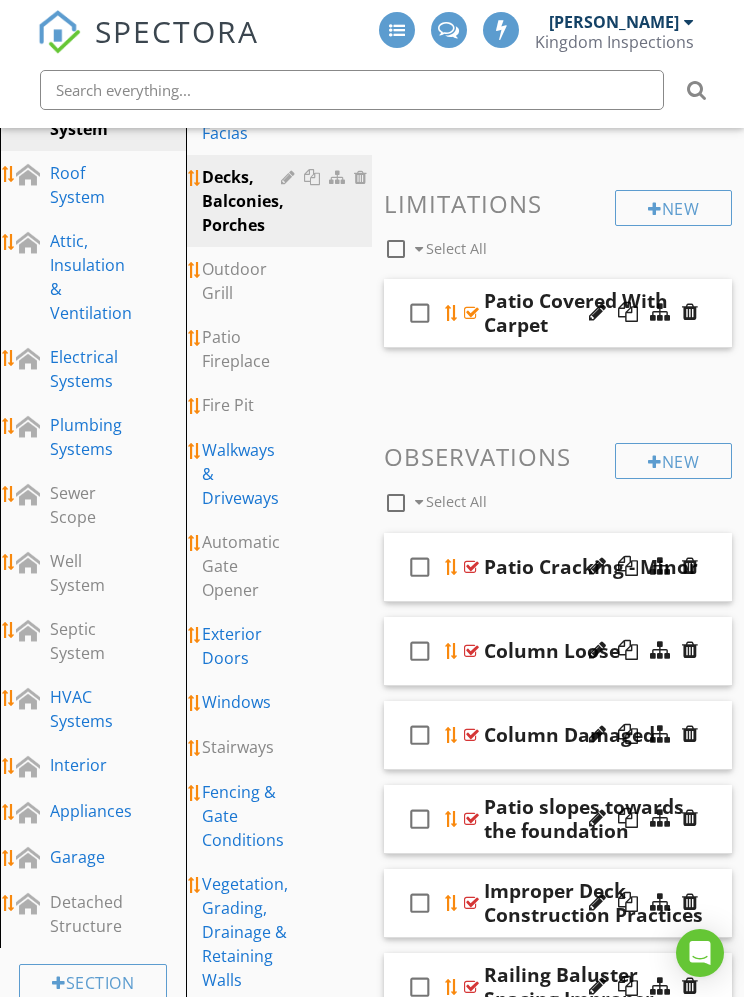 click on "Walkways & Driveways" at bounding box center [244, 474] 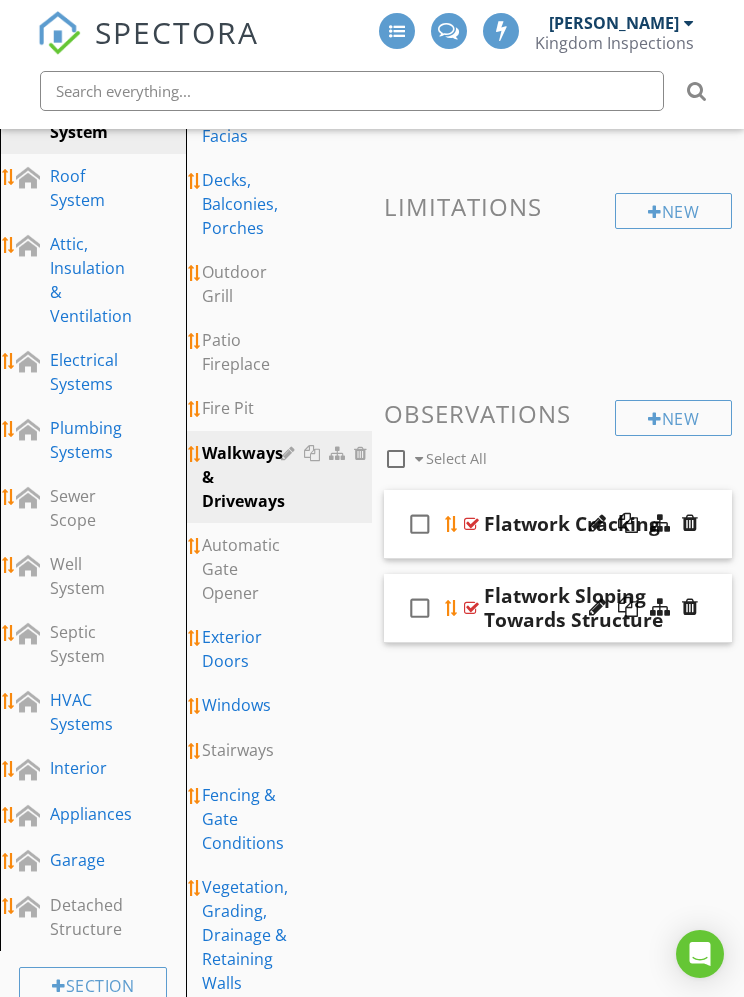 scroll, scrollTop: 393, scrollLeft: 0, axis: vertical 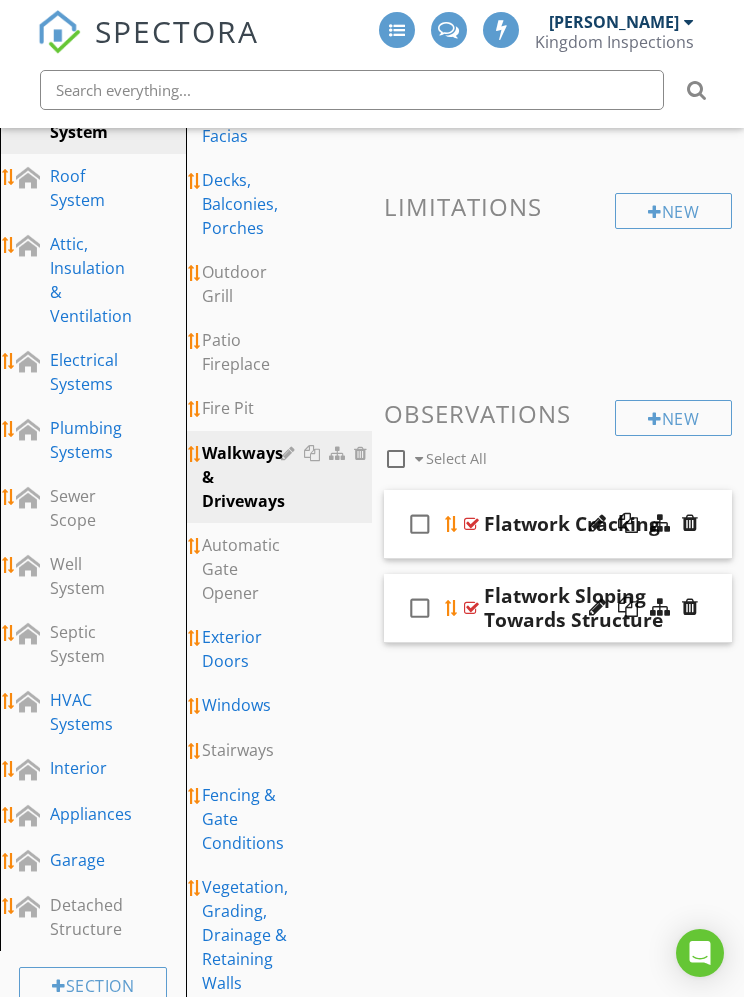 click on "Automatic Gate Opener" at bounding box center (244, 569) 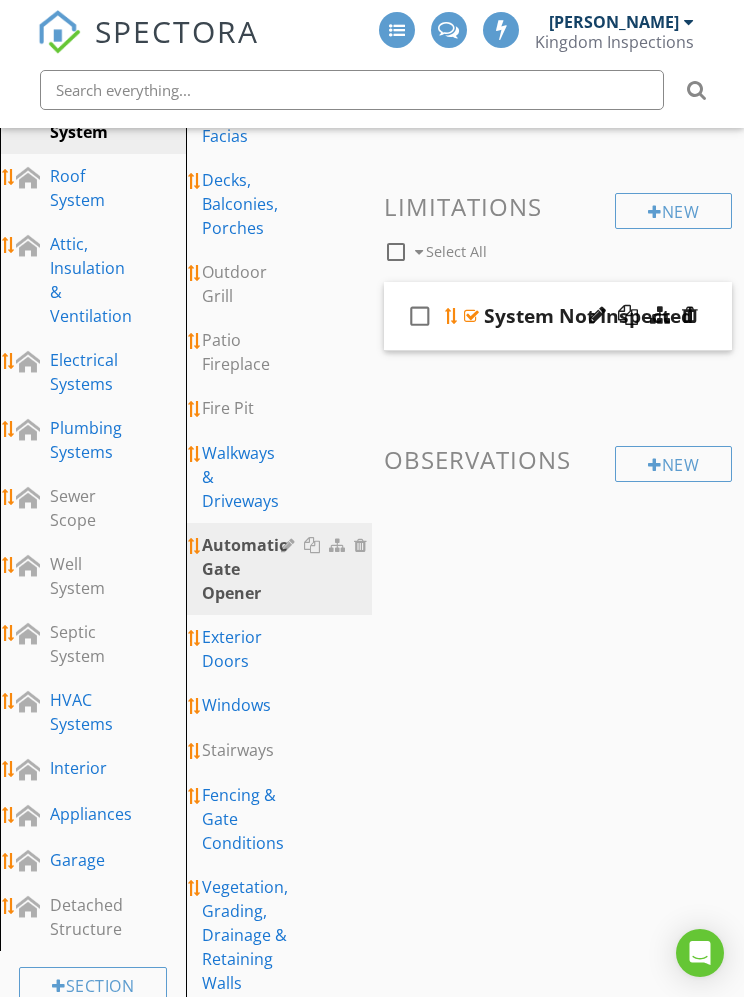 click on "Exterior Doors" at bounding box center [282, 649] 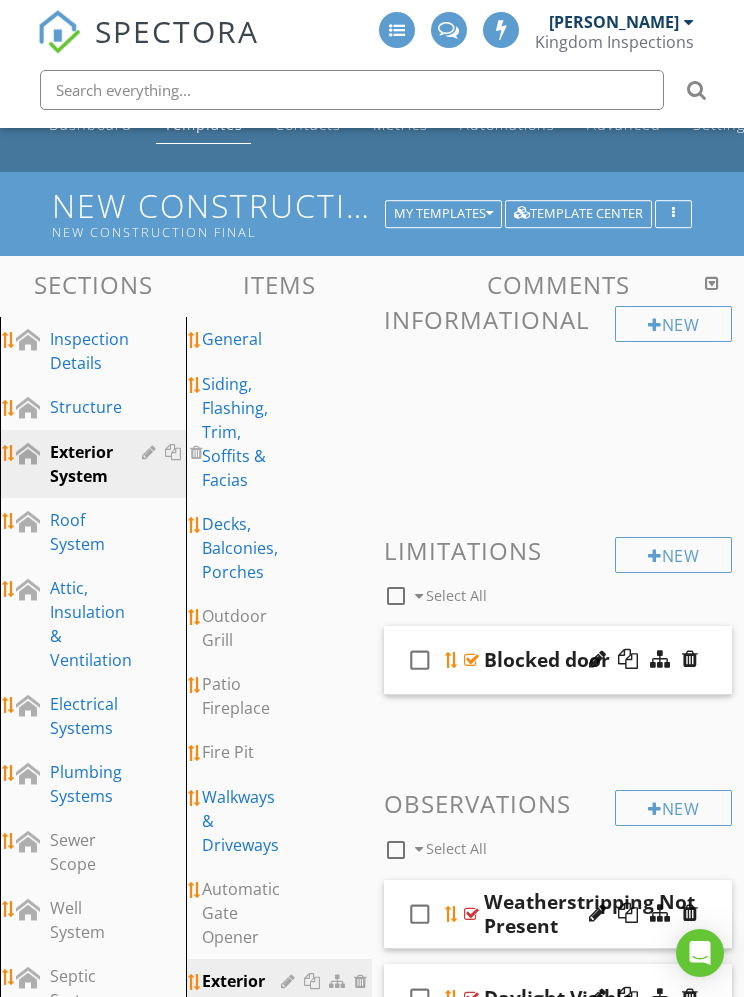 scroll, scrollTop: 0, scrollLeft: 0, axis: both 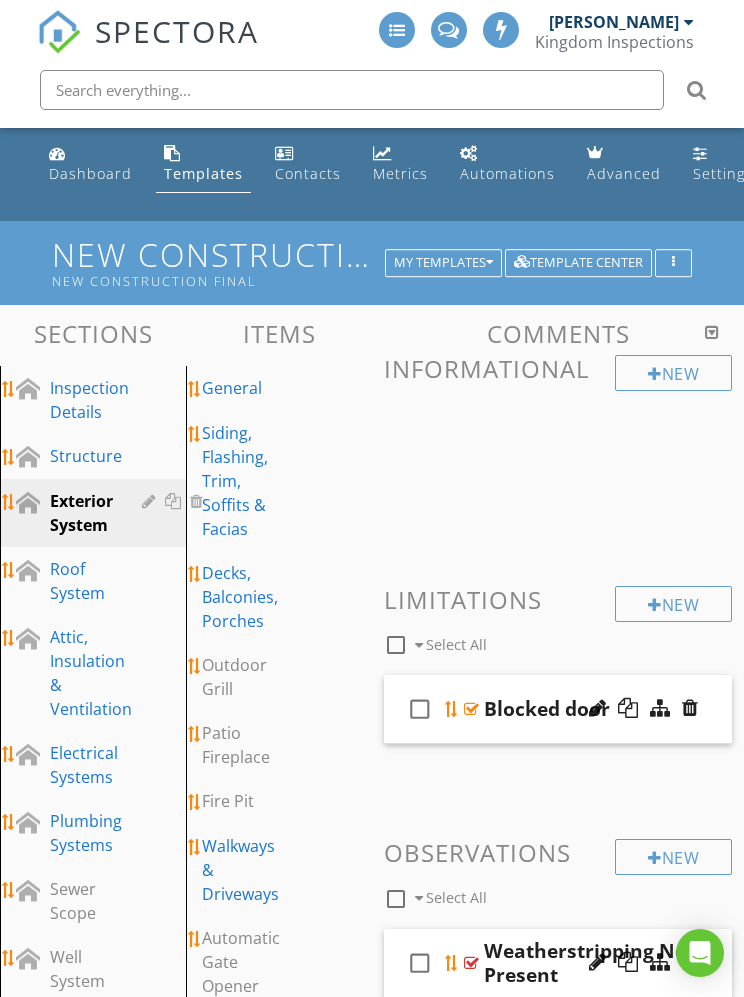 click on "My Templates" at bounding box center (443, 263) 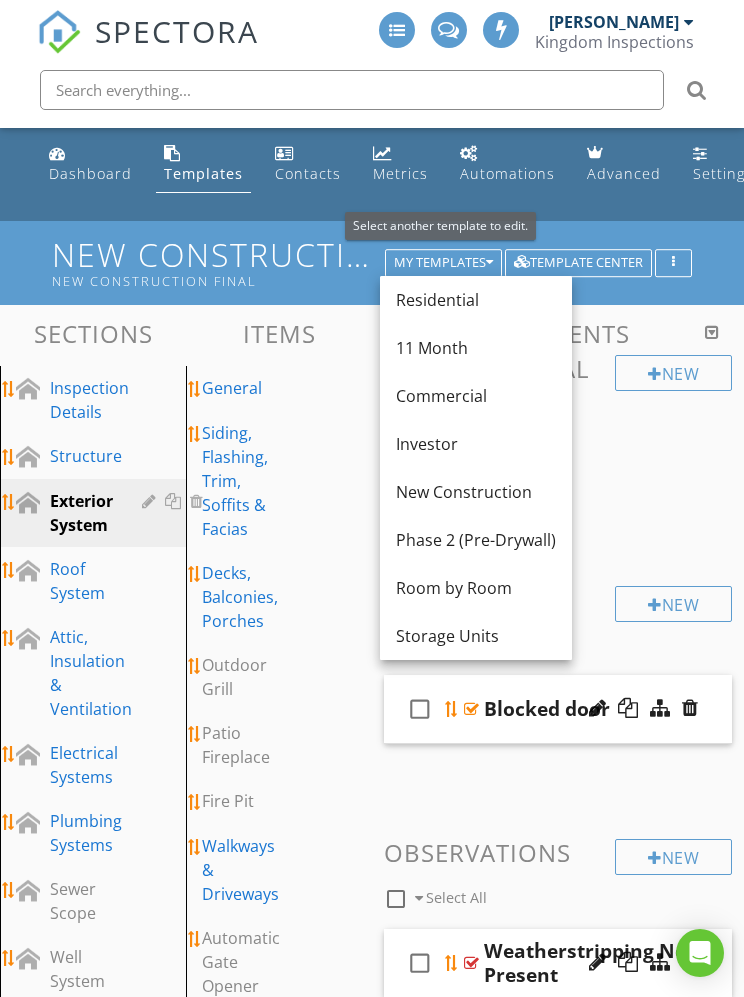 click on "New Construction
New Construction Final" at bounding box center (372, 262) 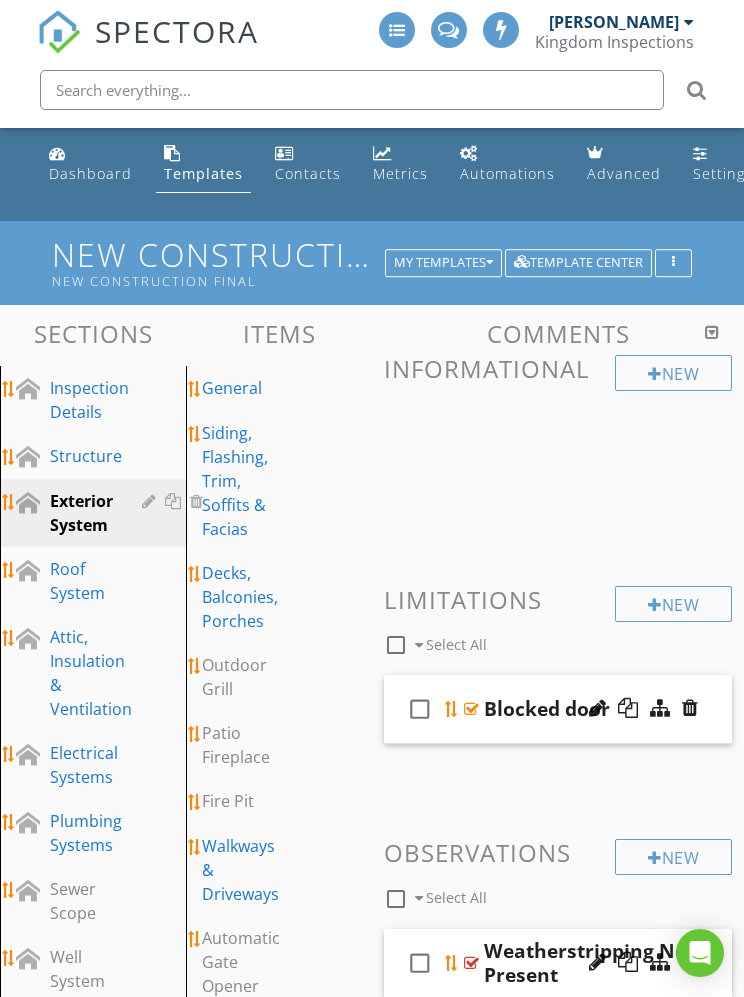 click at bounding box center [372, 498] 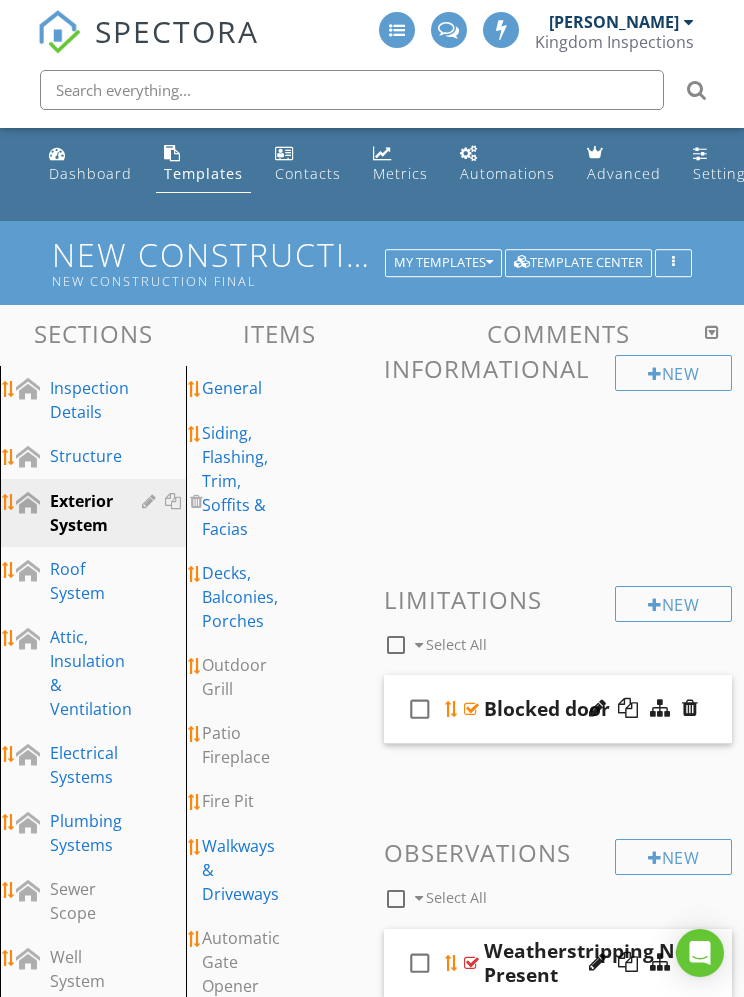 click on "Plumbing Systems" at bounding box center [86, 833] 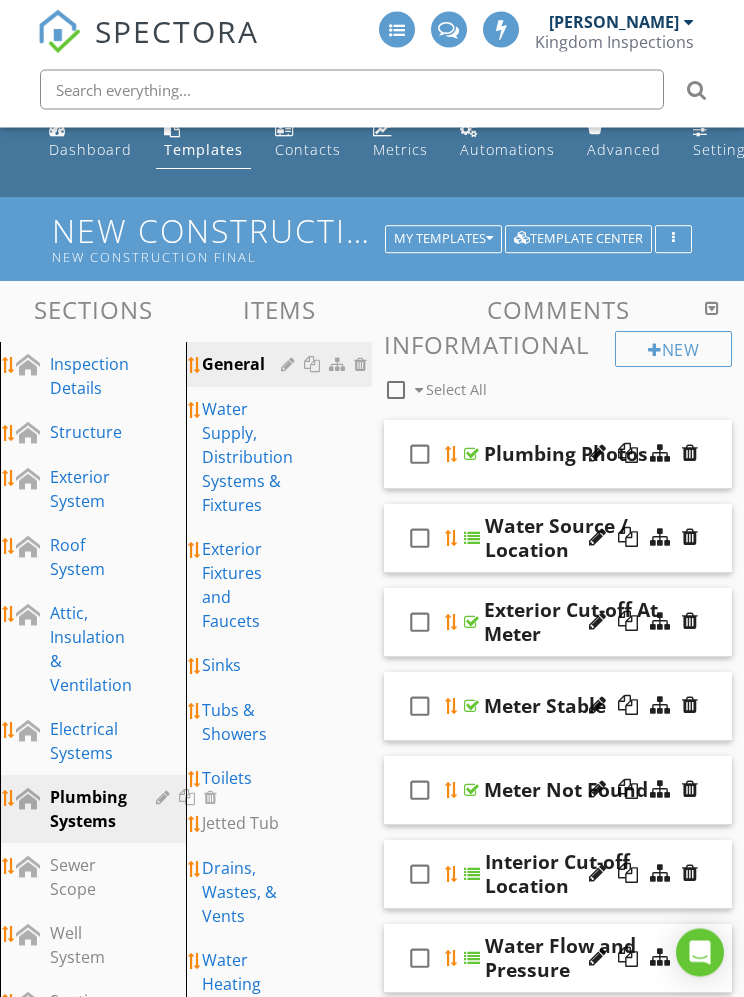 scroll, scrollTop: 24, scrollLeft: 0, axis: vertical 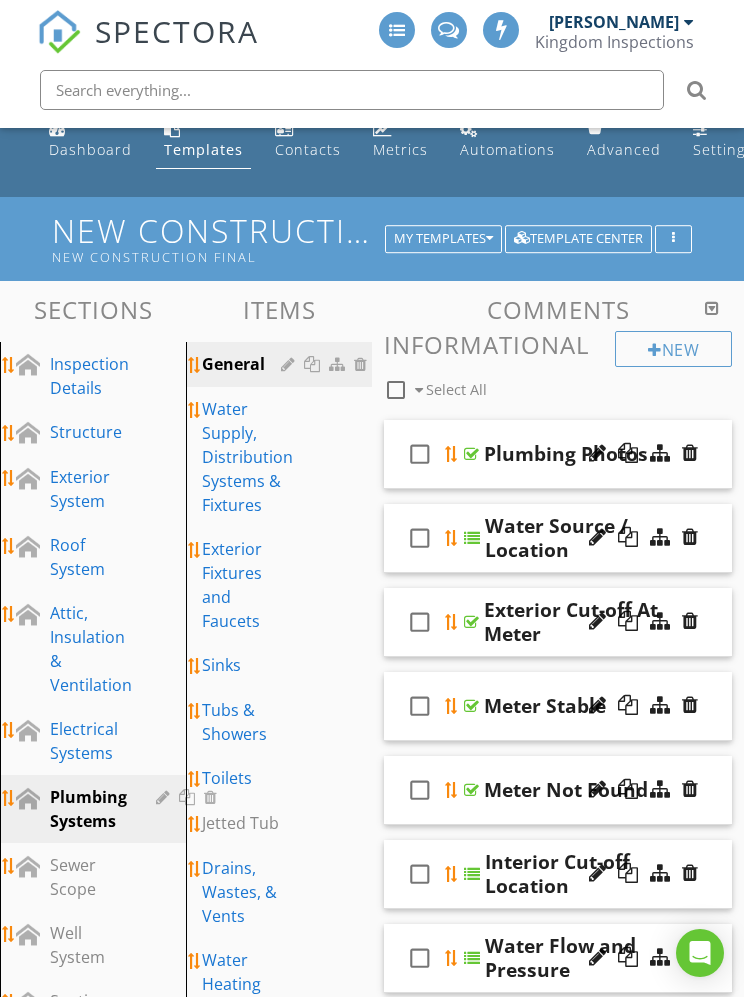 click on "Electrical Systems" at bounding box center (84, 741) 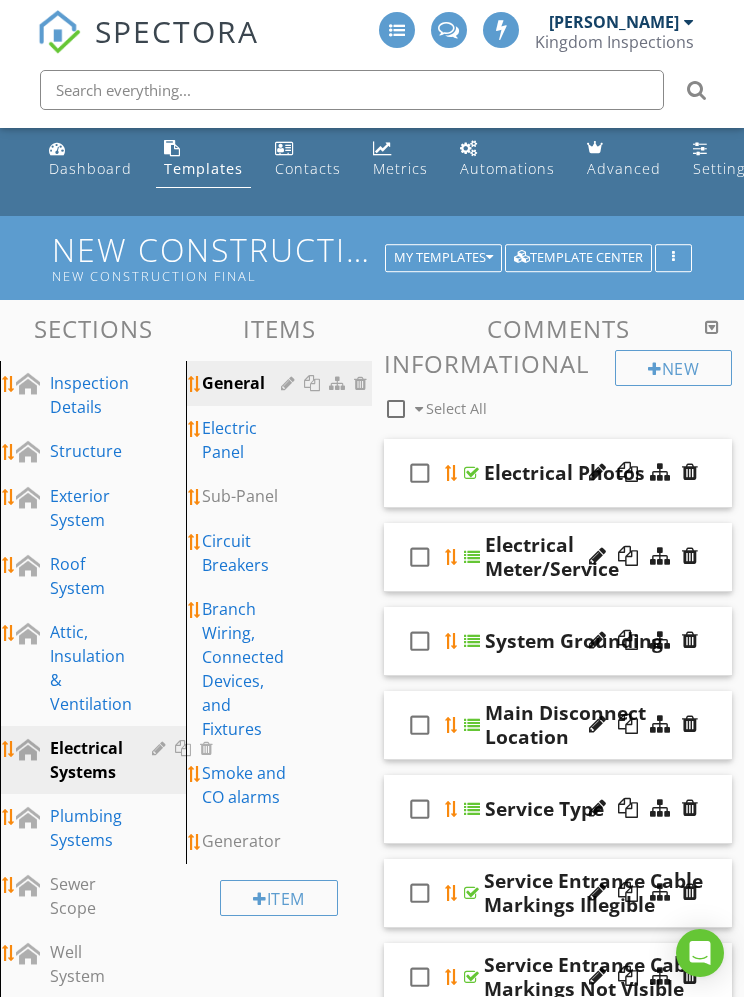 scroll, scrollTop: 0, scrollLeft: 0, axis: both 